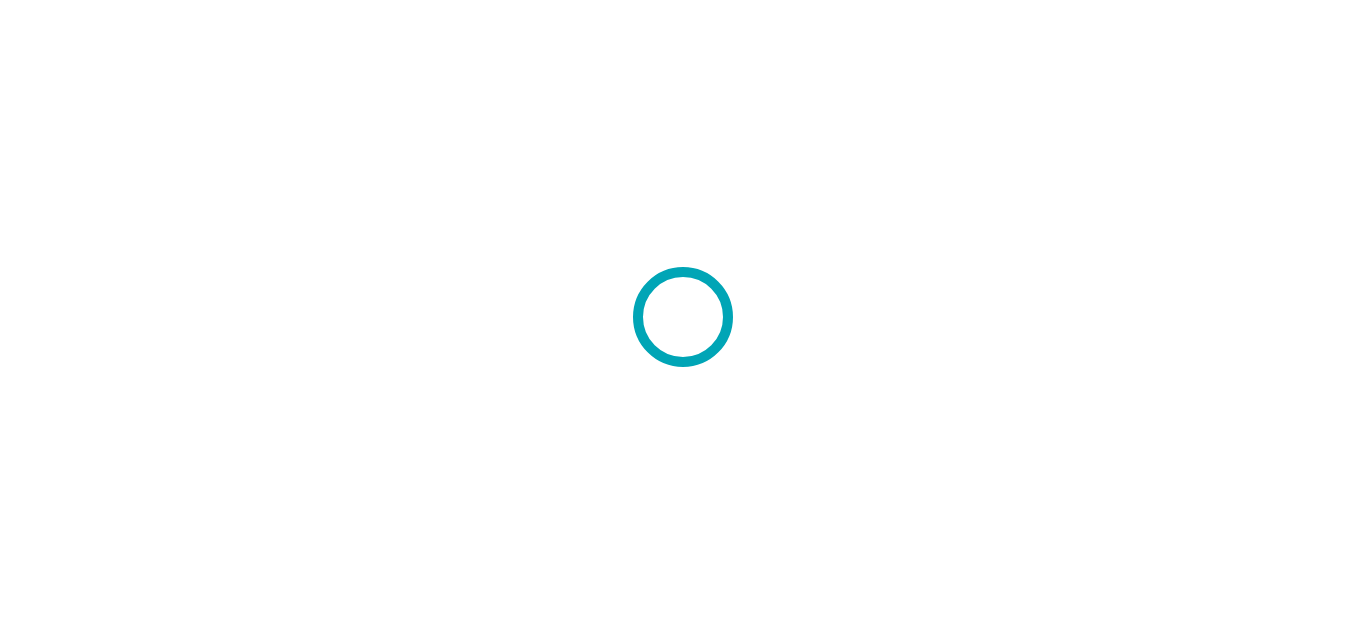 scroll, scrollTop: 0, scrollLeft: 0, axis: both 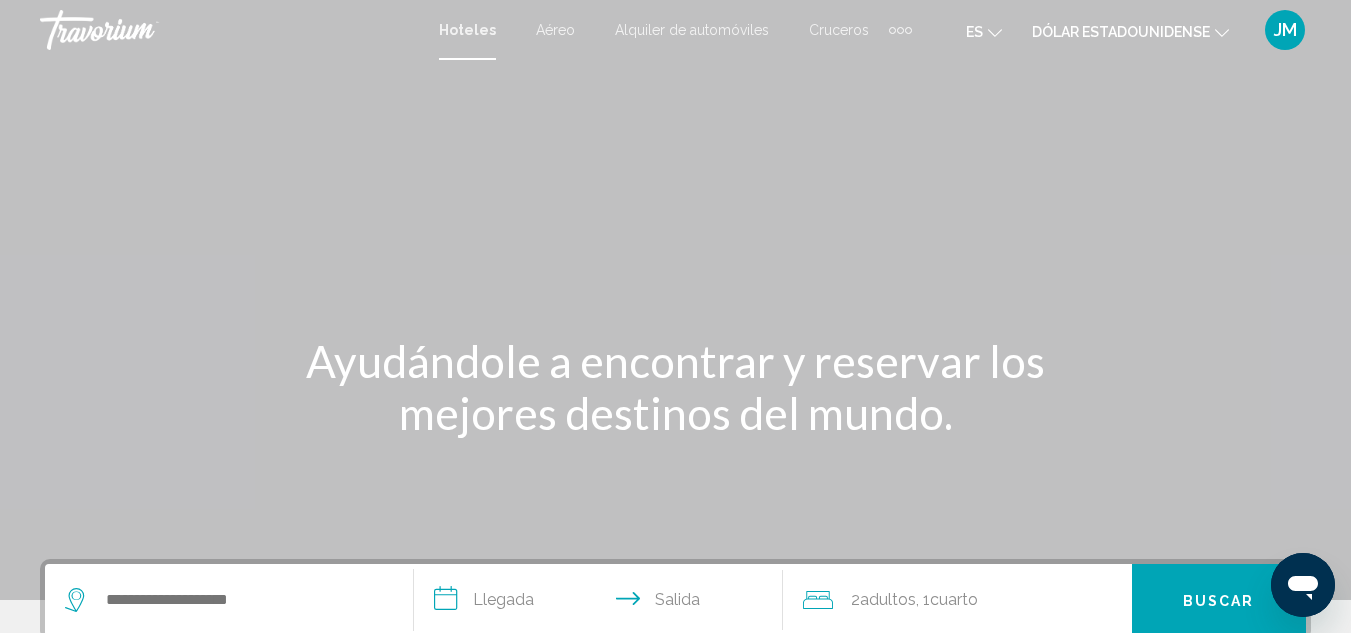 click on "Aéreo" at bounding box center (555, 30) 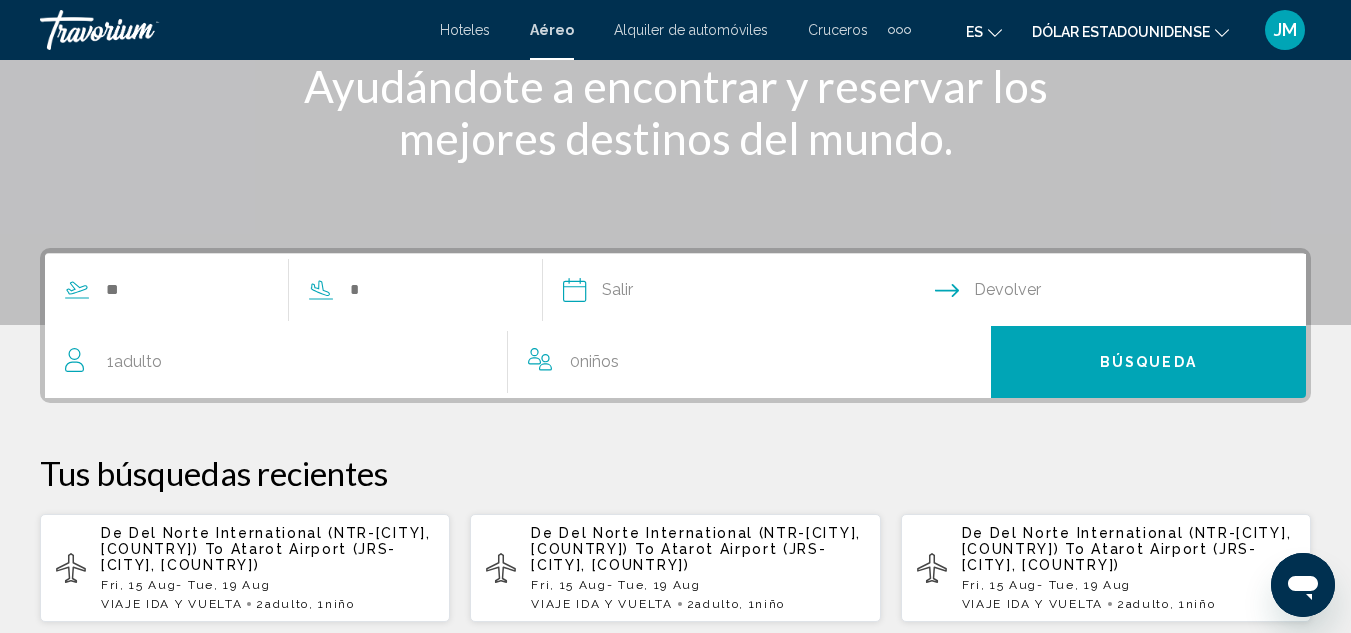 scroll, scrollTop: 400, scrollLeft: 0, axis: vertical 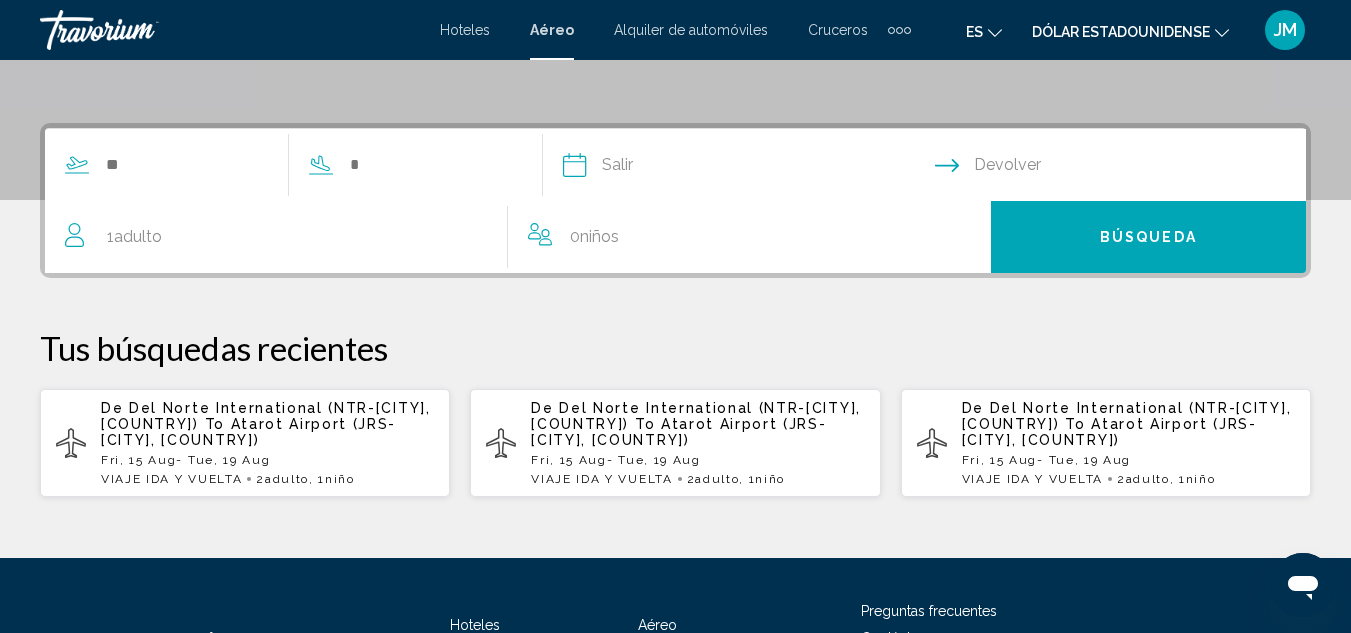 click 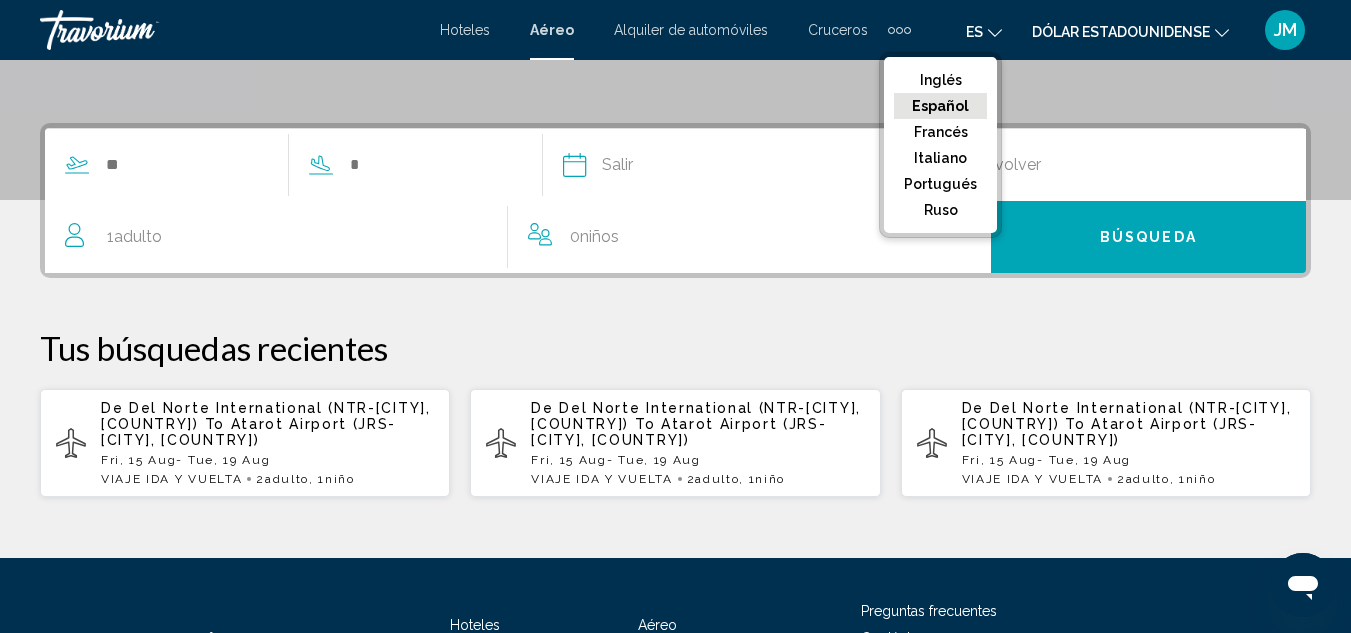 click at bounding box center (675, -100) 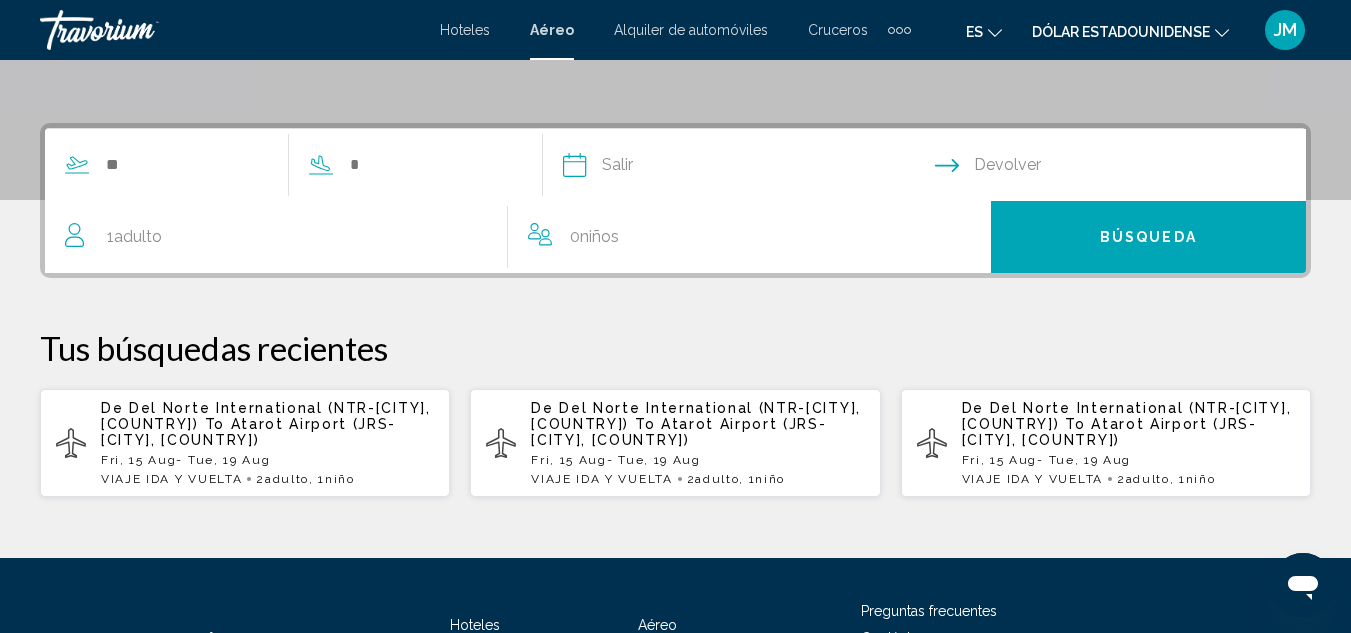 click on "VIAJE IDA Y VUELTA 2  Adulto Adulto , 1  Niño Niños" at bounding box center (267, 479) 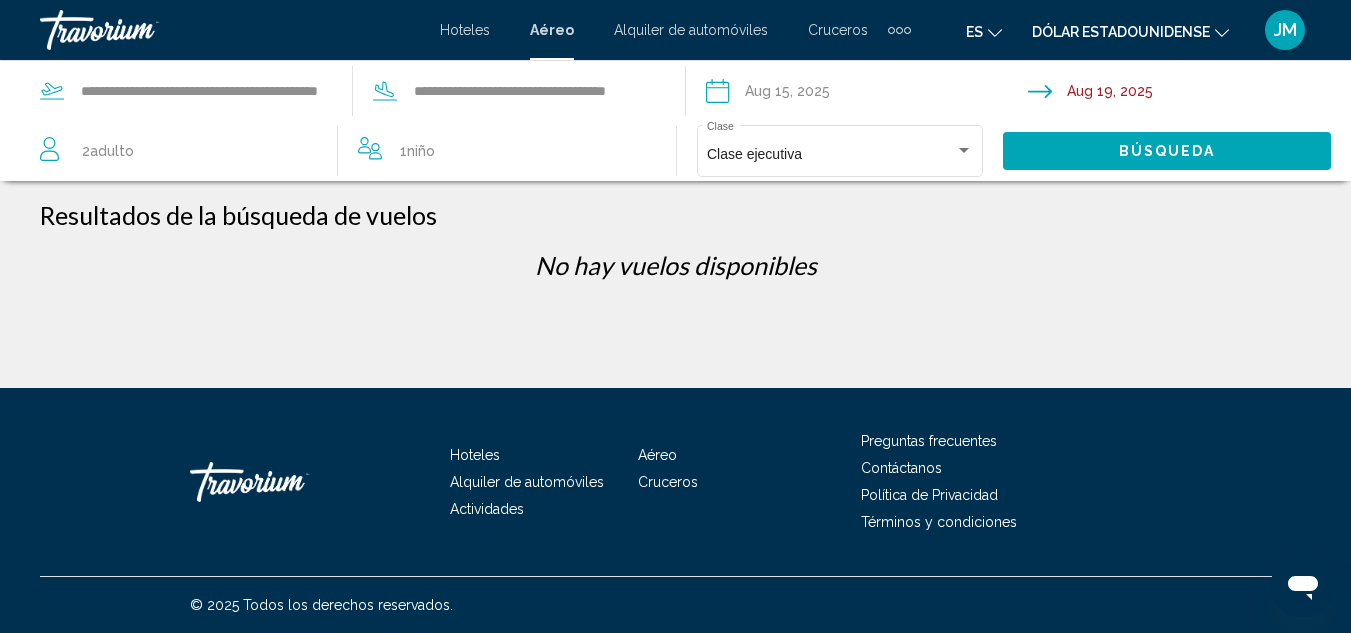 scroll, scrollTop: 0, scrollLeft: 0, axis: both 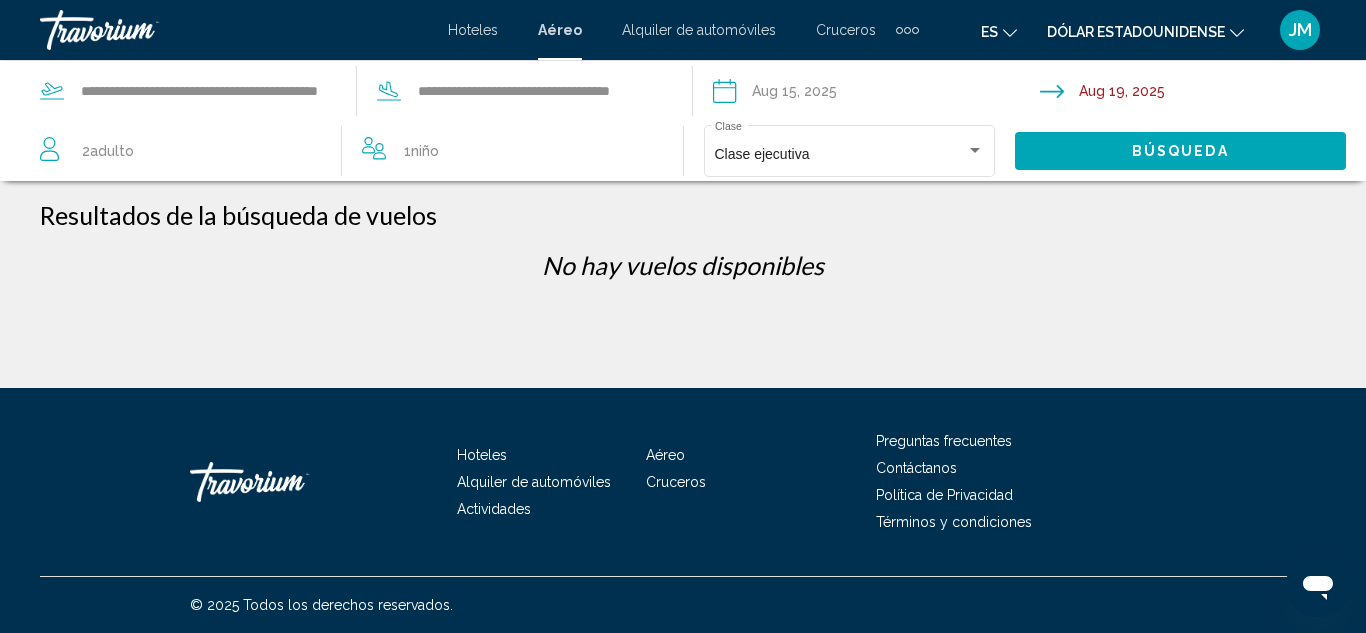 click on "Aéreo" at bounding box center (560, 30) 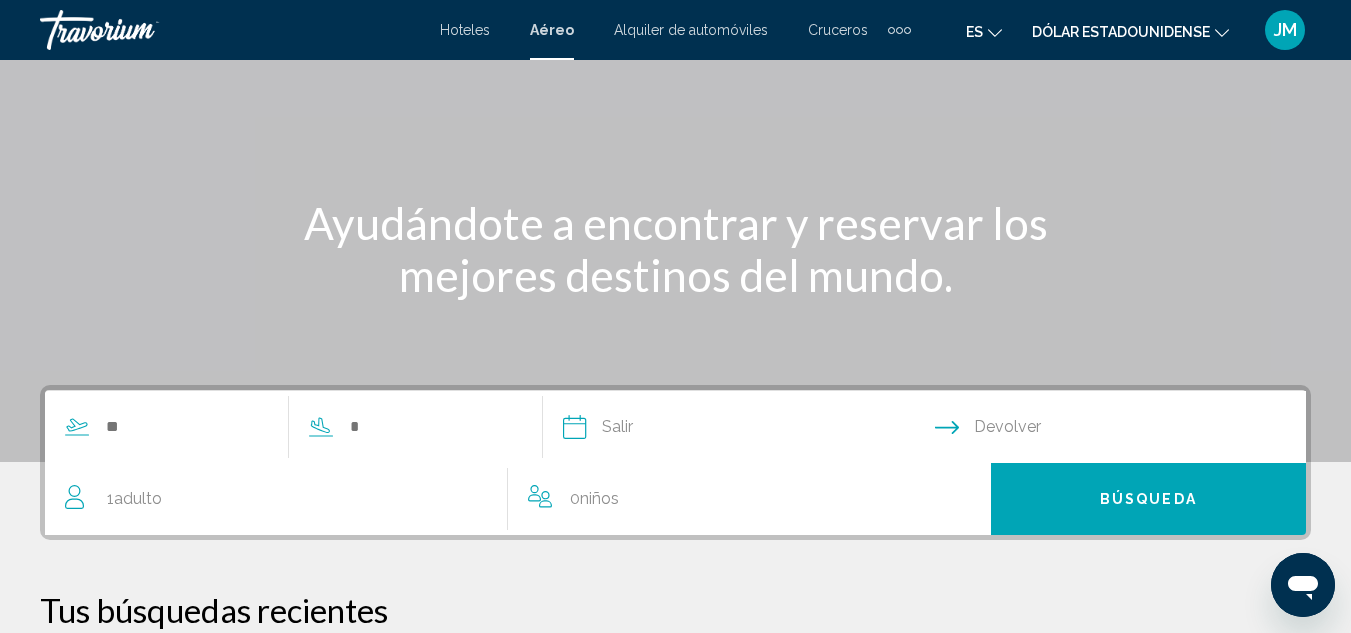 scroll, scrollTop: 200, scrollLeft: 0, axis: vertical 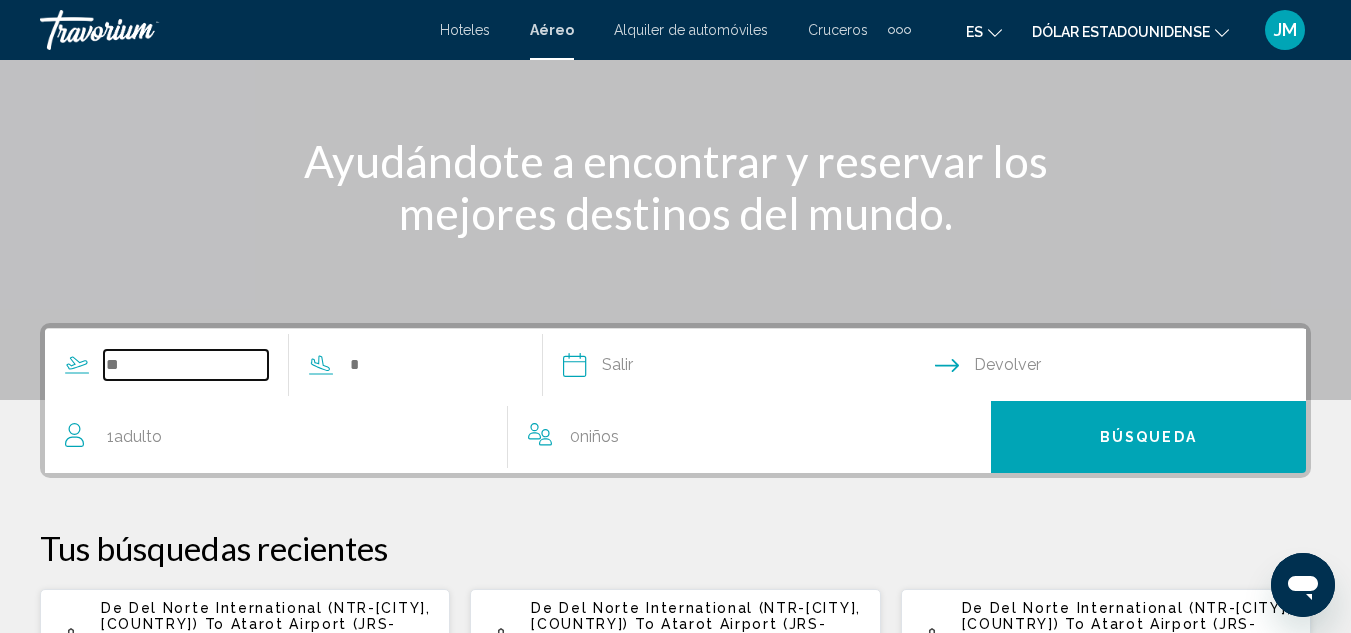 click at bounding box center (186, 365) 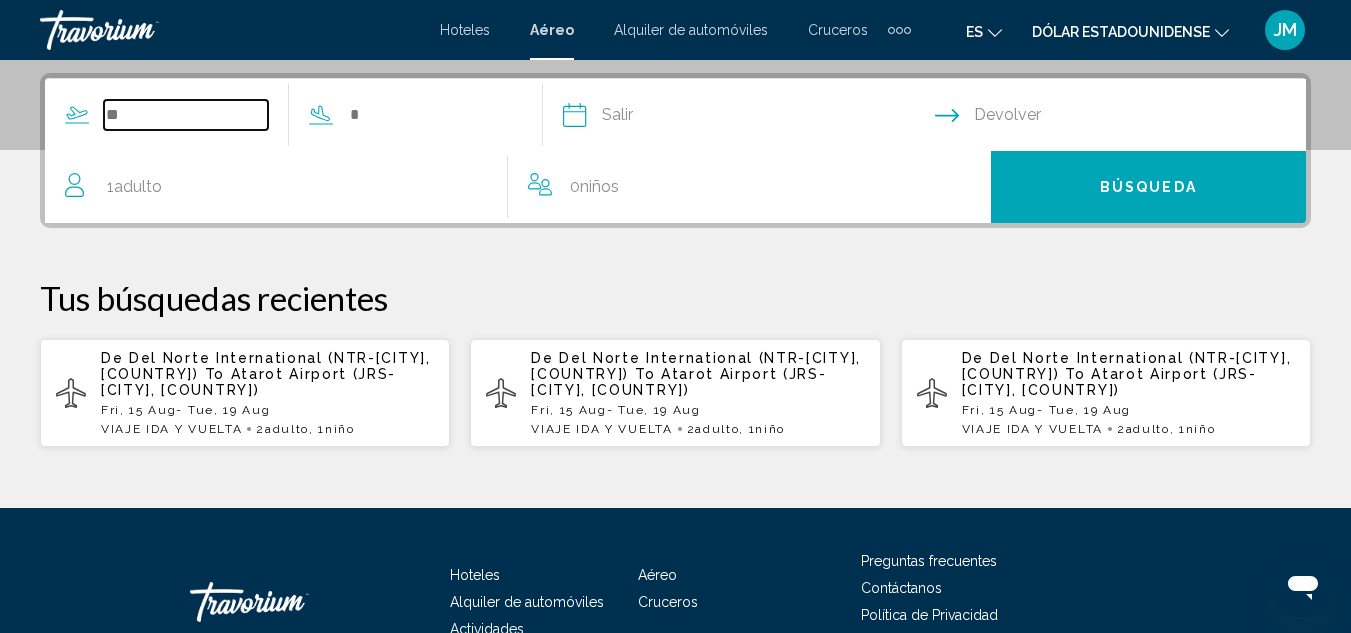 scroll, scrollTop: 458, scrollLeft: 0, axis: vertical 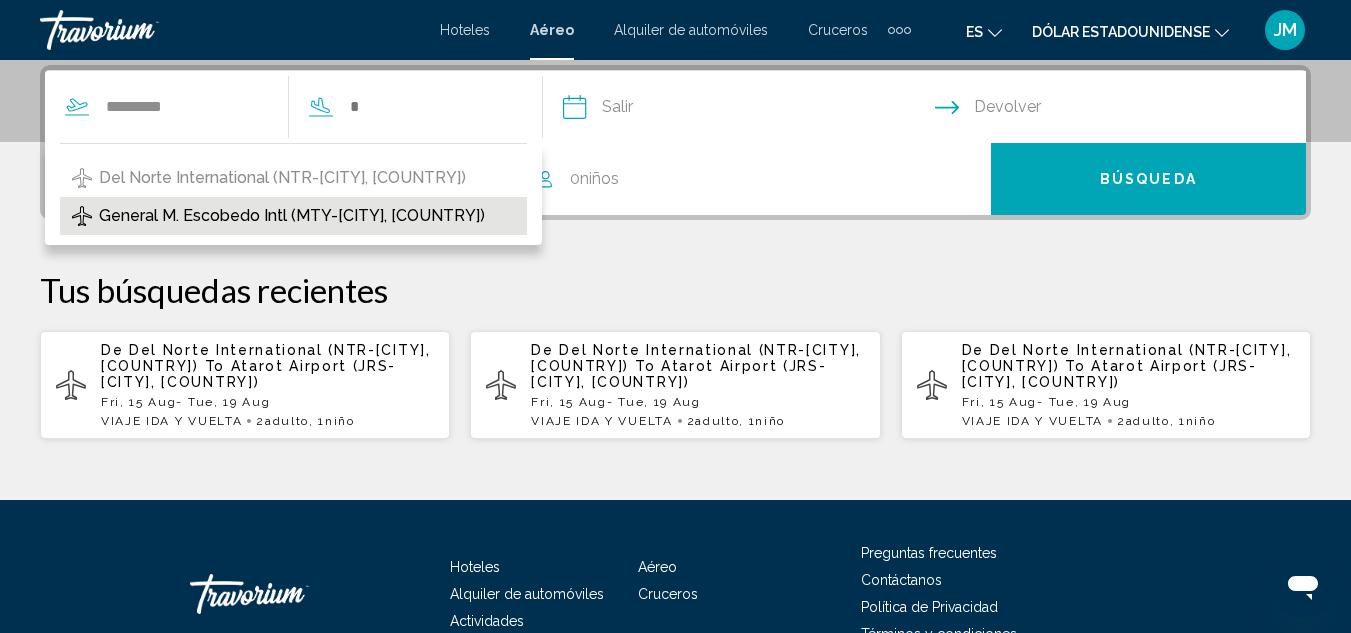 click on "[AIRPORT_NAME] ([IATA_CODE]-[CITY], [COUNTRY])" at bounding box center (292, 216) 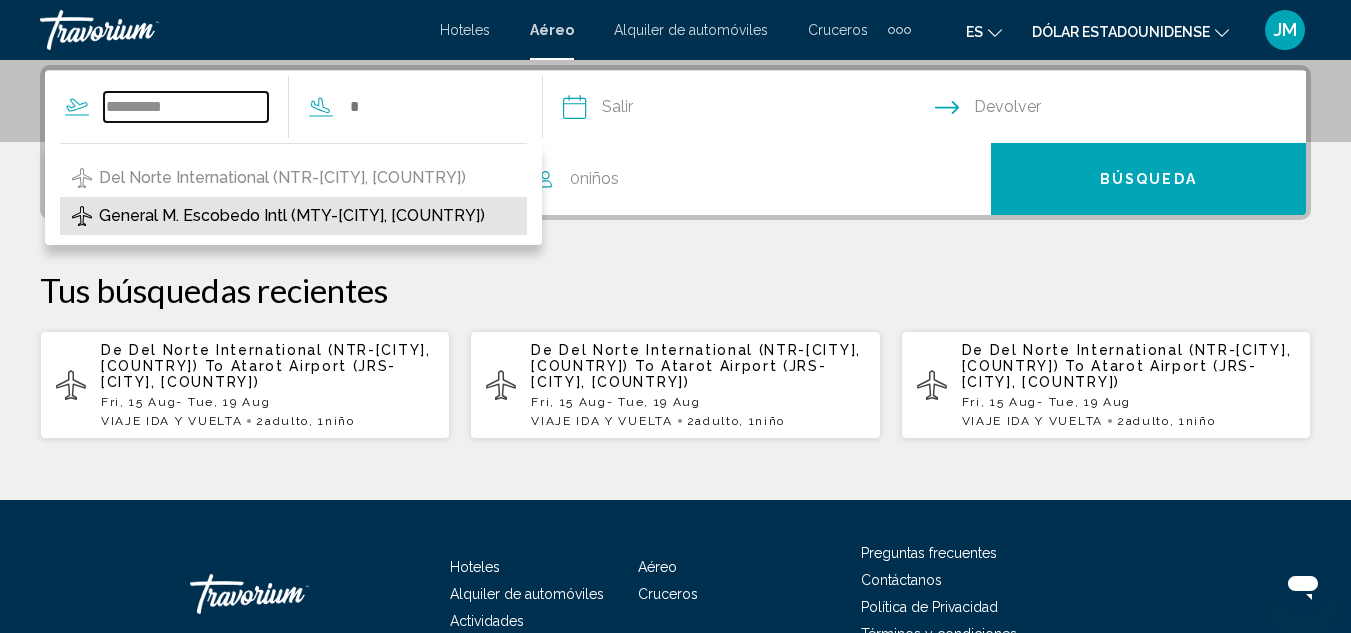 type on "**********" 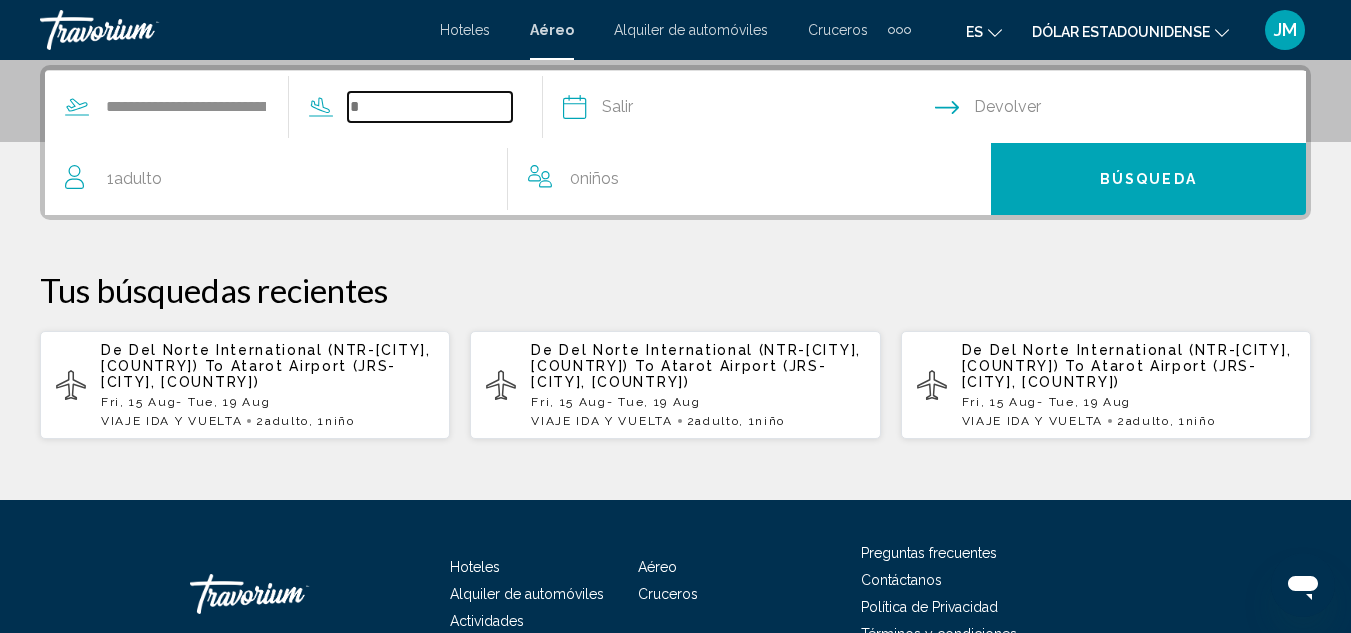click at bounding box center (430, 107) 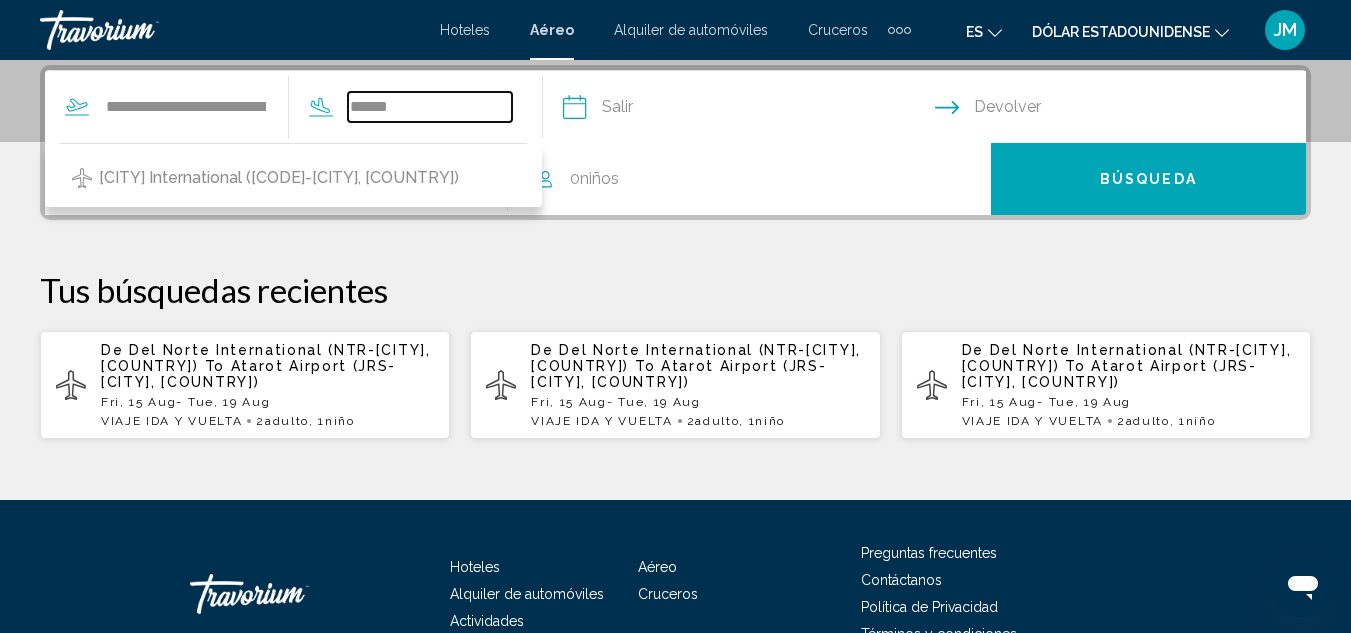 type on "******" 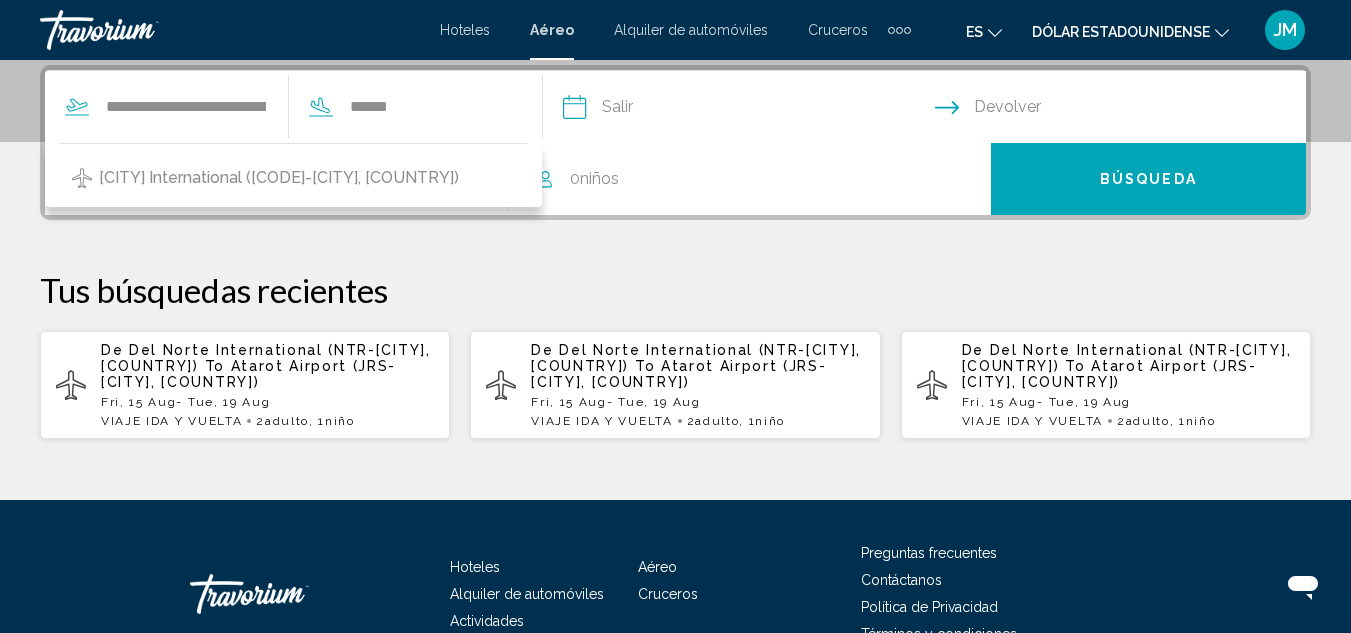 click at bounding box center [748, 110] 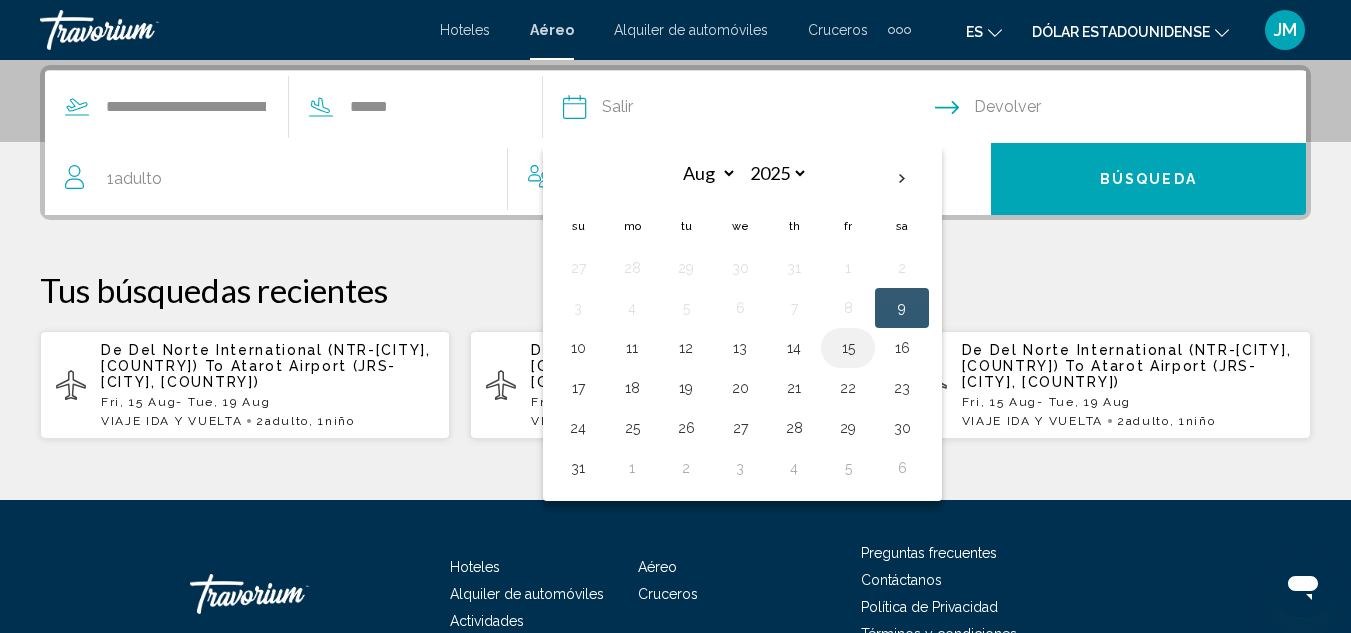 click on "15" at bounding box center [848, 348] 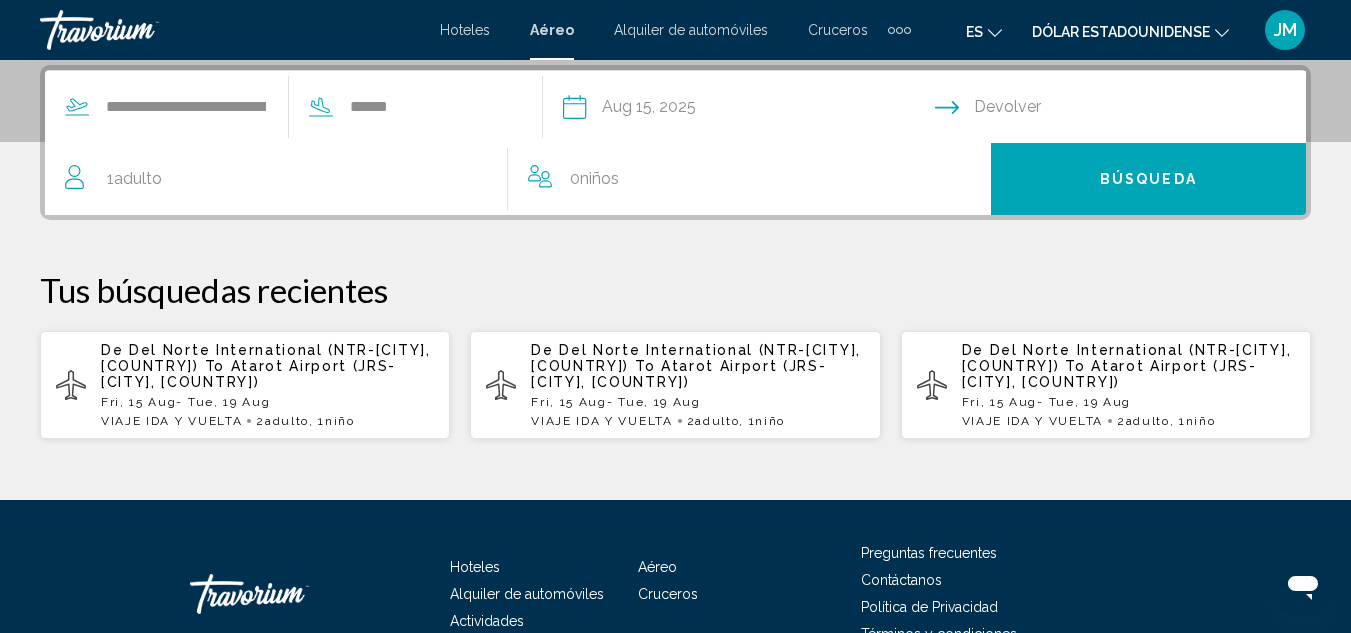 click at bounding box center [1125, 110] 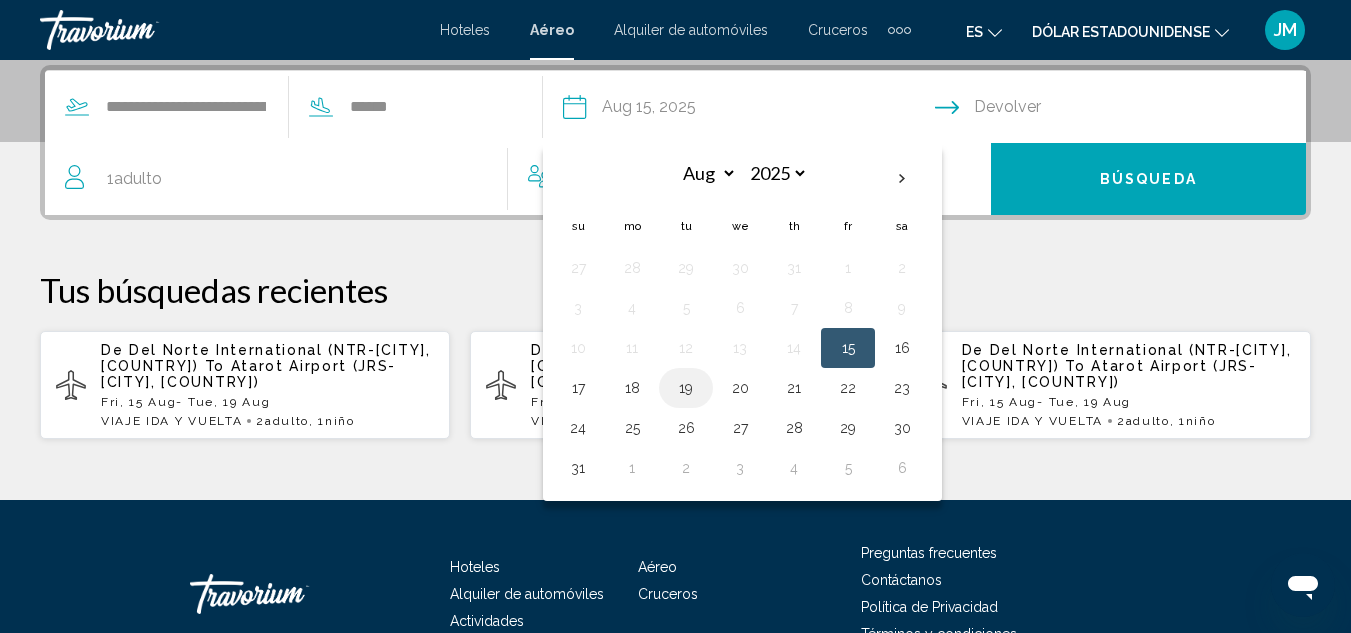 click on "19" at bounding box center [686, 388] 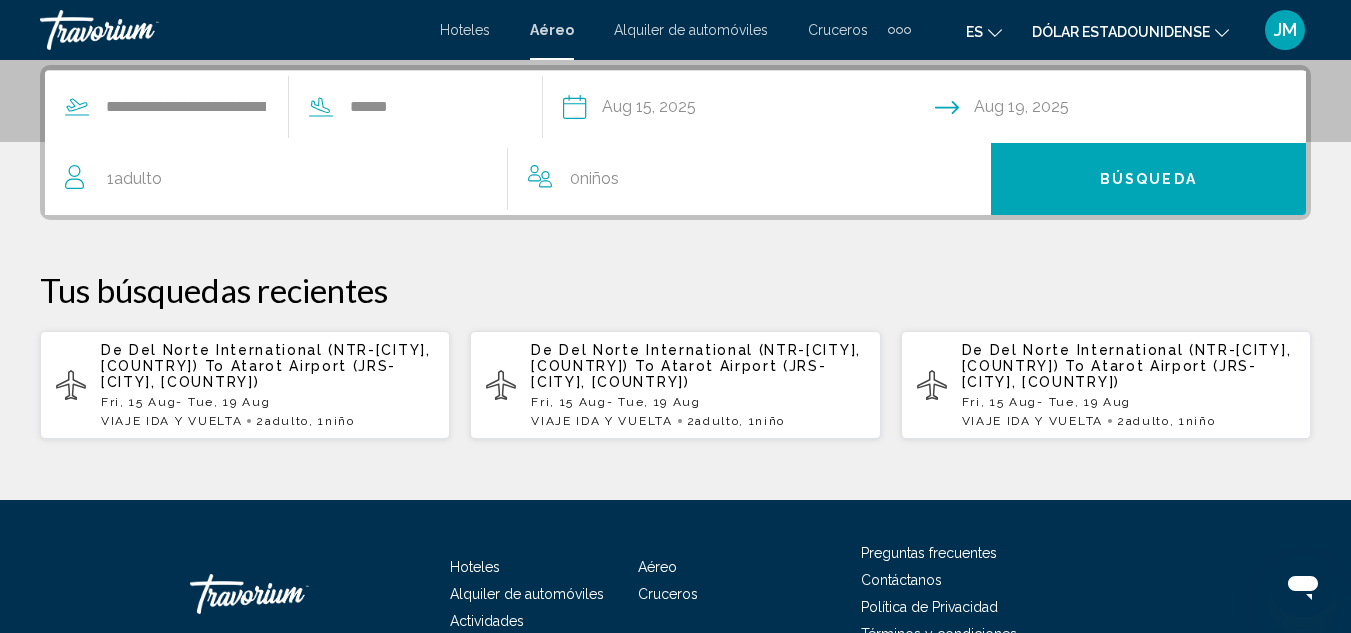 click on "1  Adulto Adulto" at bounding box center [286, 179] 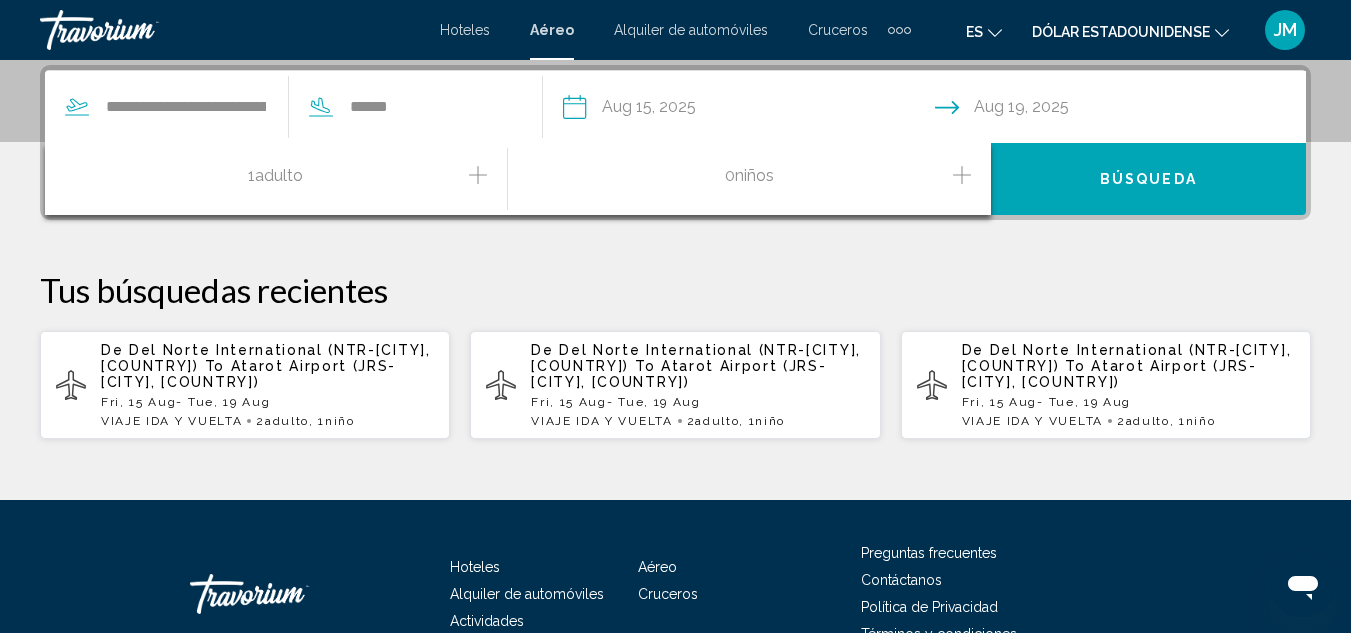 click 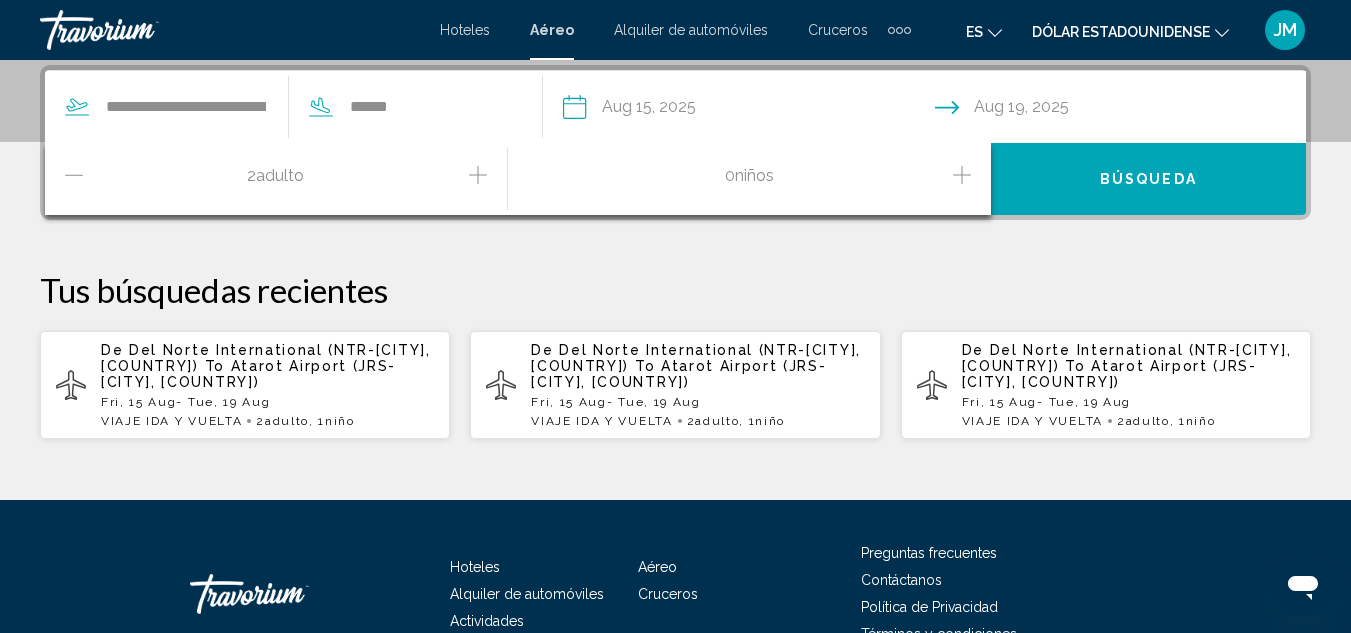 click 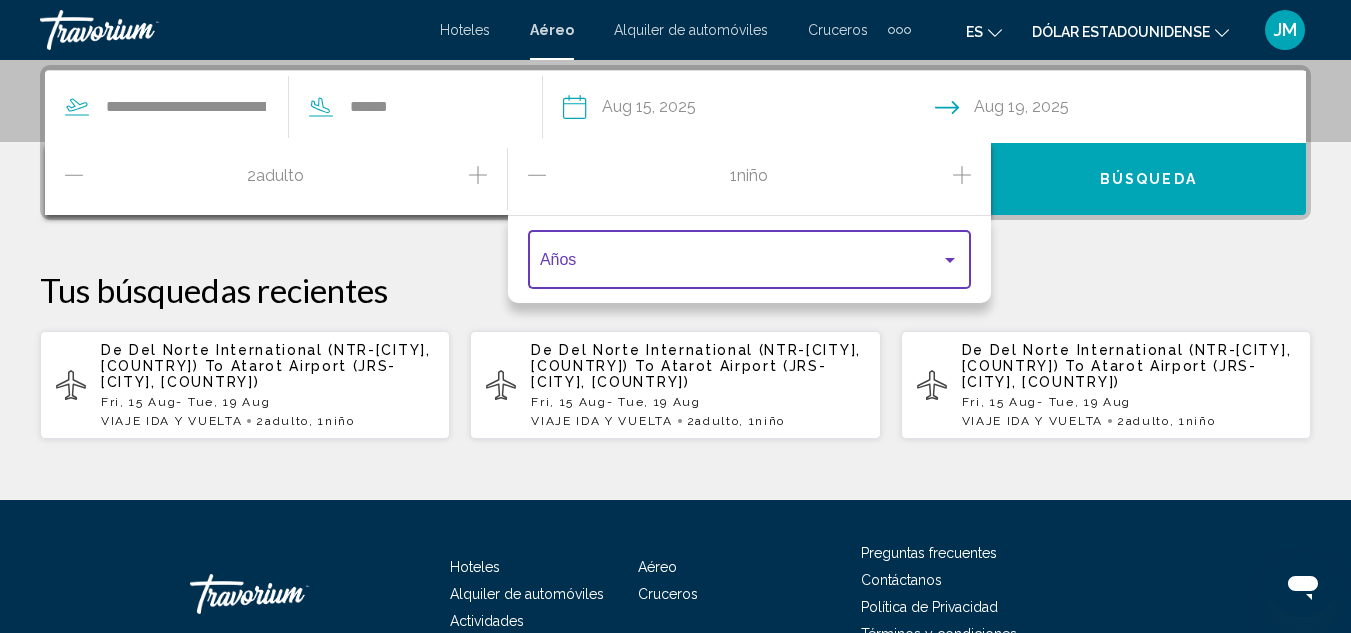 click at bounding box center (950, 260) 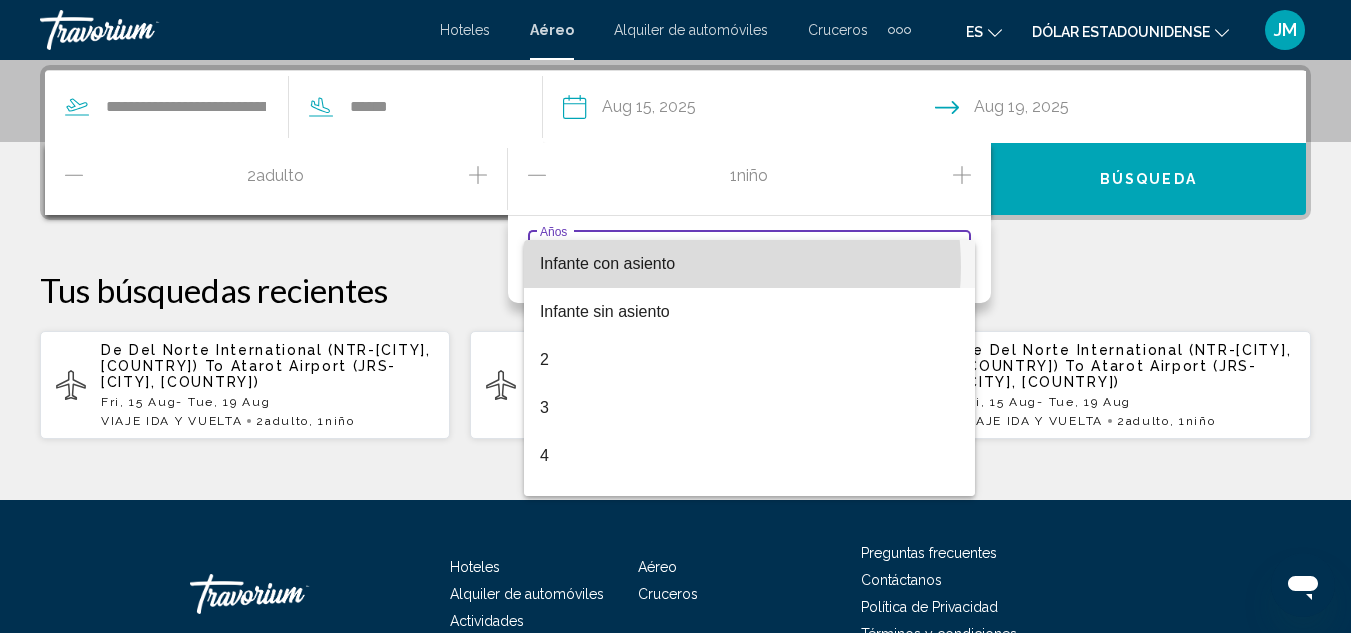 click on "Infante con asiento" at bounding box center [749, 264] 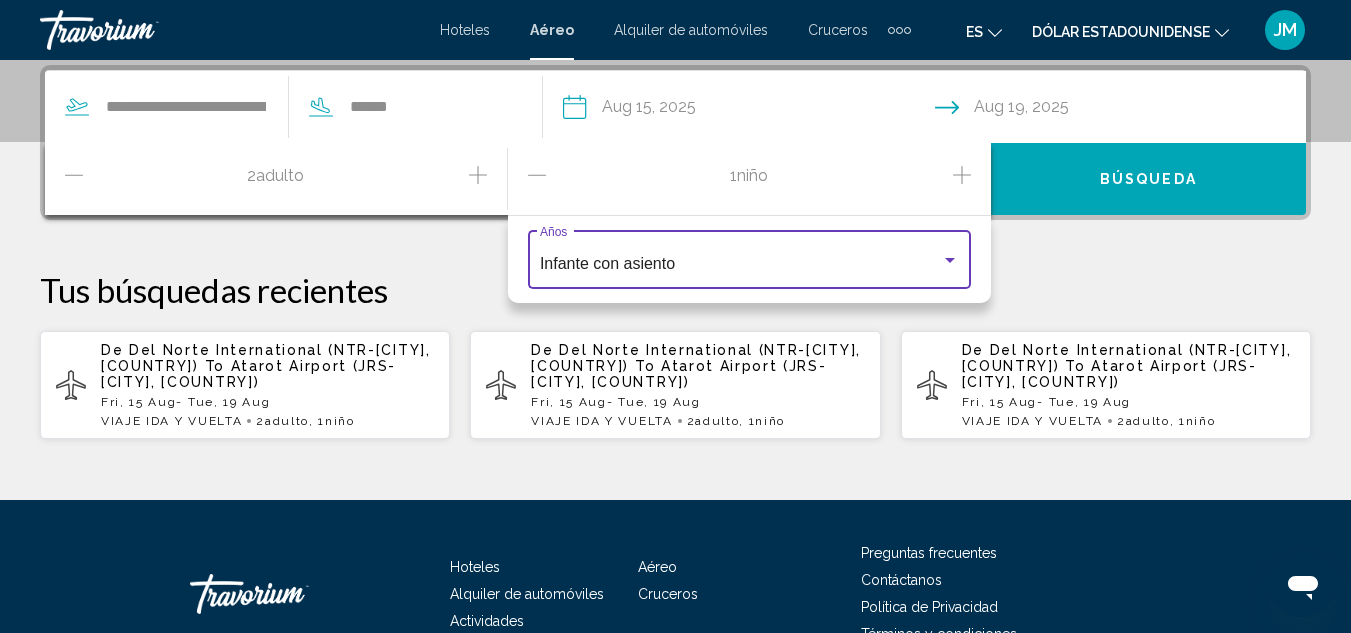 click at bounding box center (950, 260) 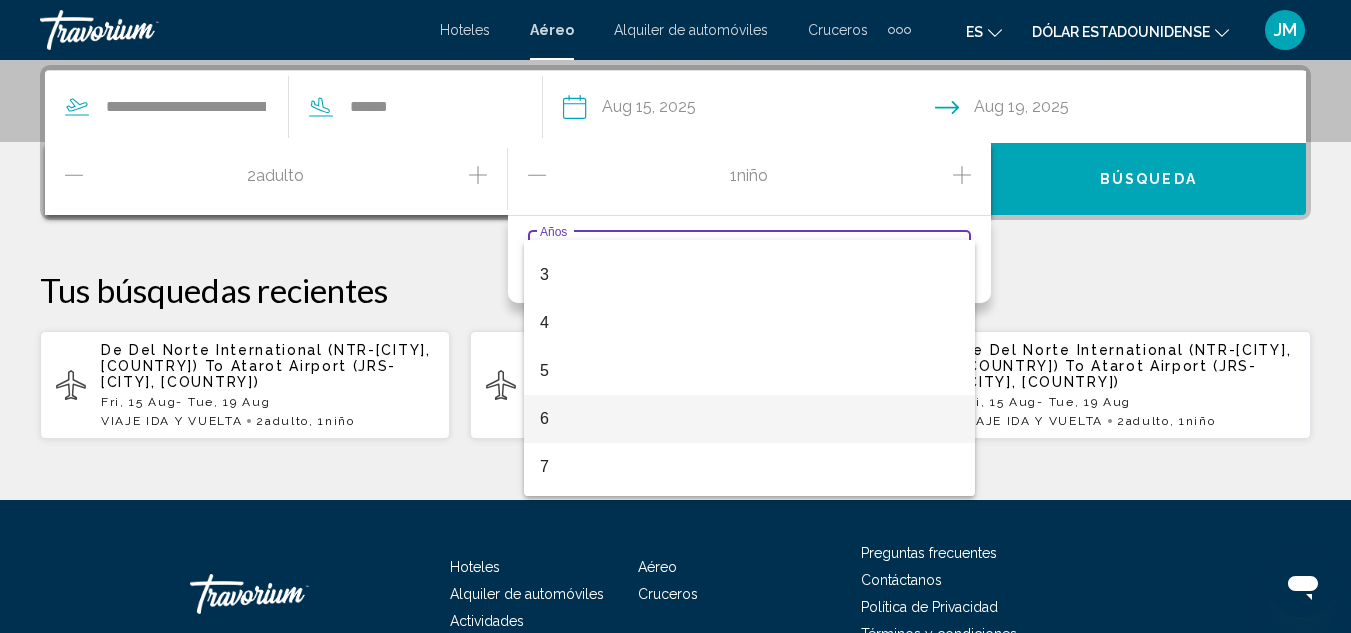 scroll, scrollTop: 200, scrollLeft: 0, axis: vertical 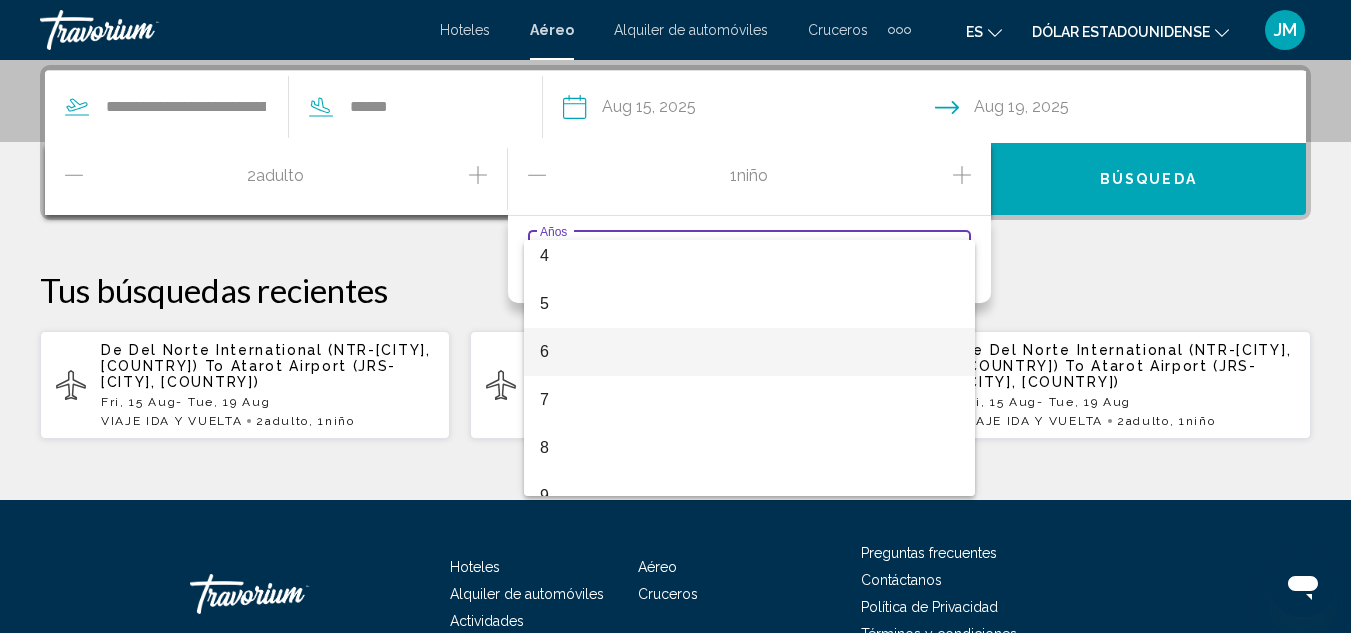 click on "6" at bounding box center (749, 352) 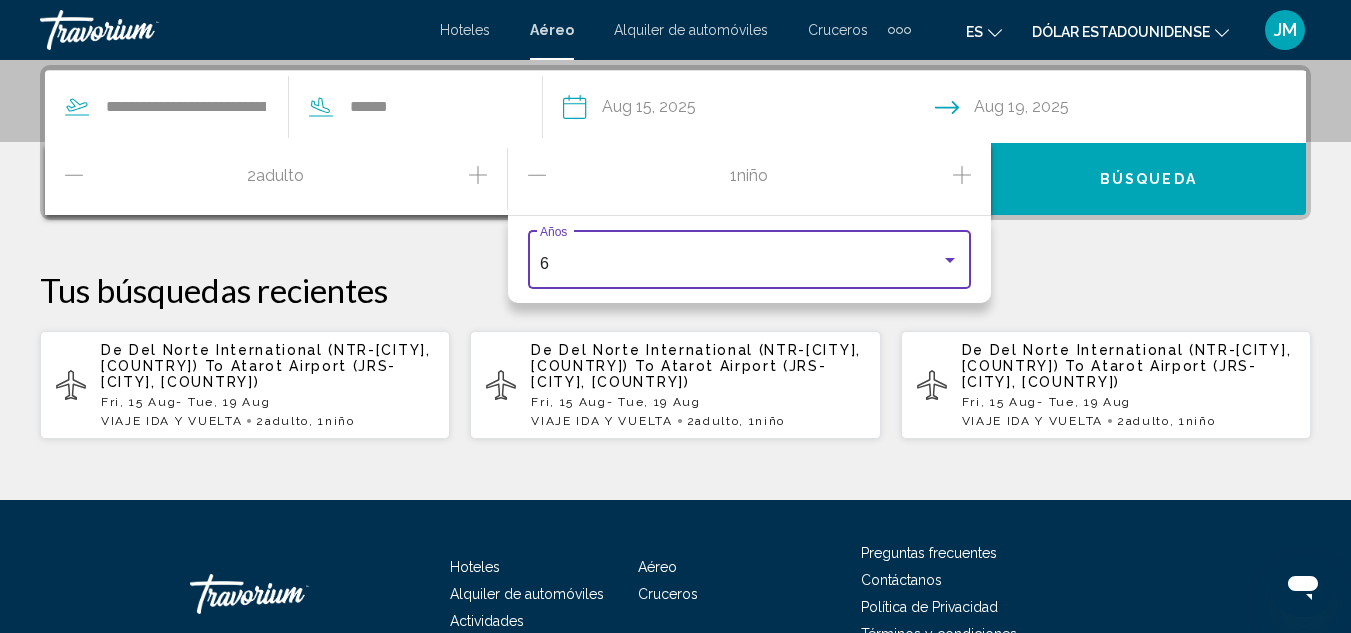 click on "**********" at bounding box center [675, 252] 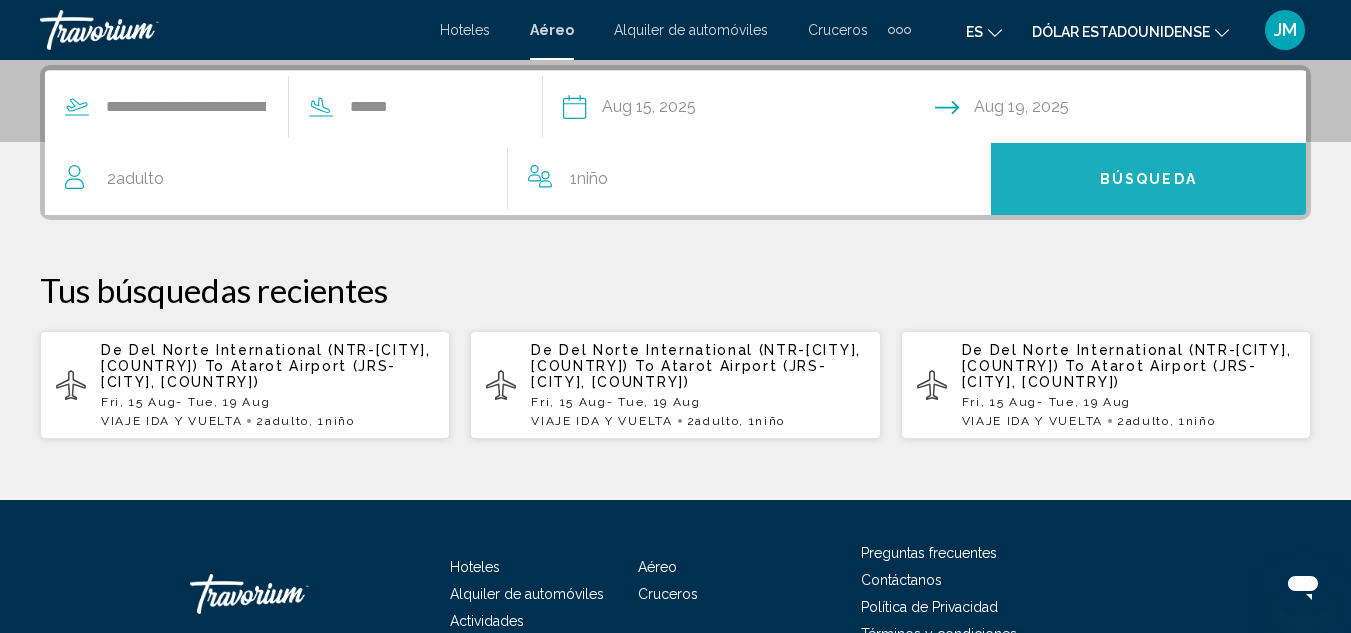 click on "Búsqueda" at bounding box center [1148, 179] 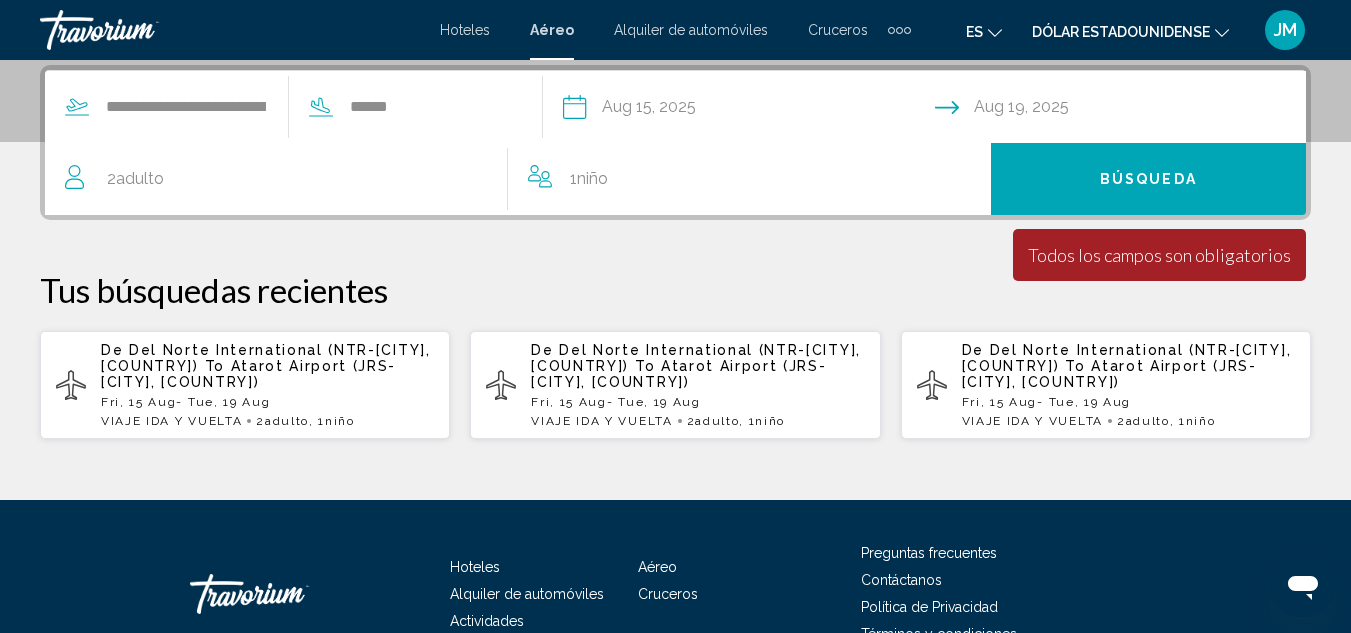 click on "Búsqueda" at bounding box center [1148, 179] 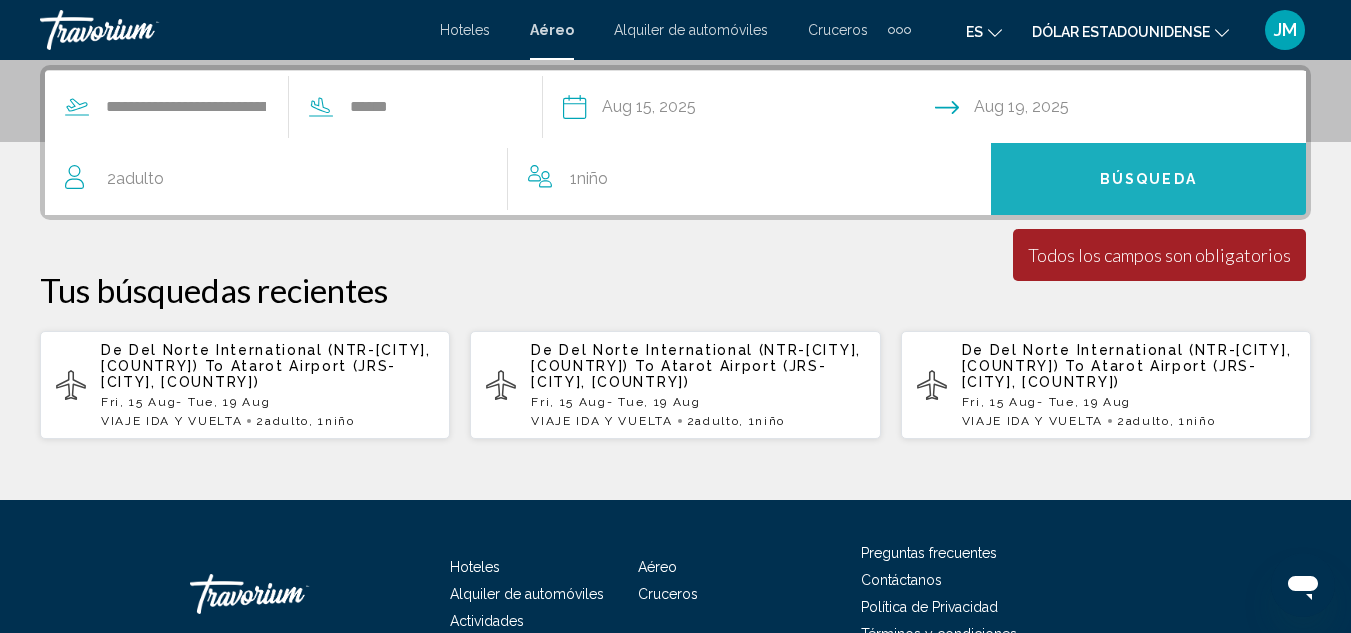 click on "Búsqueda" at bounding box center (1148, 179) 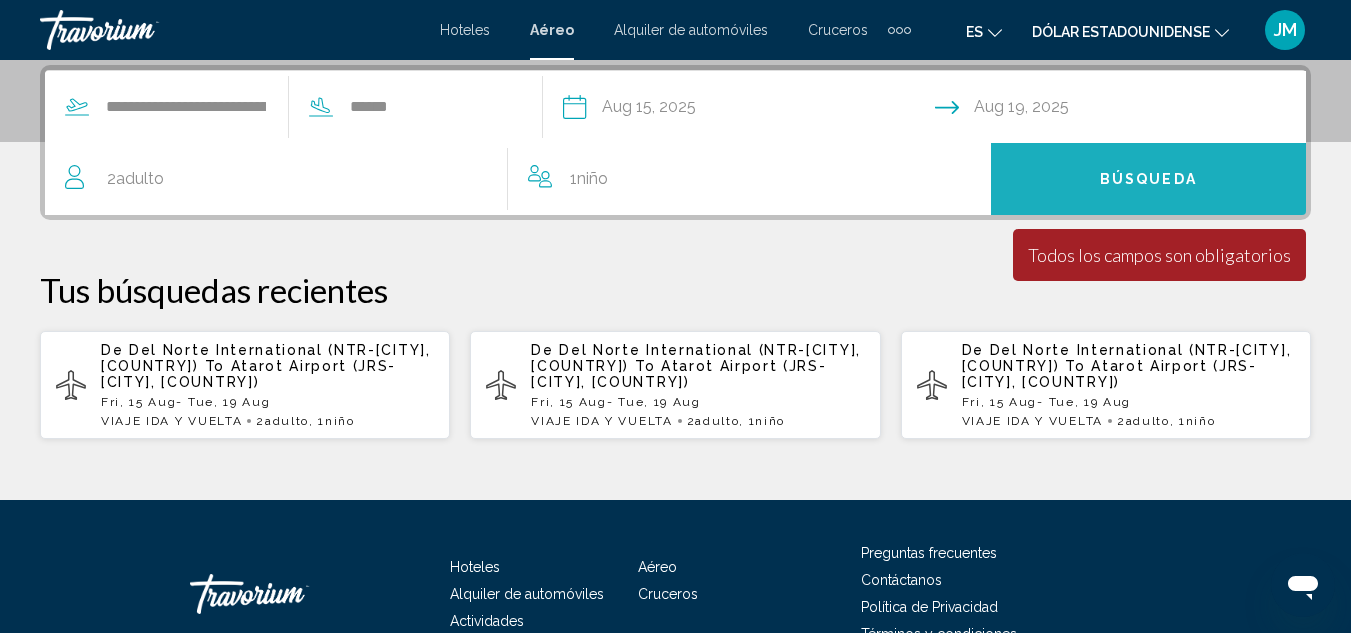 click on "Búsqueda" at bounding box center [1148, 179] 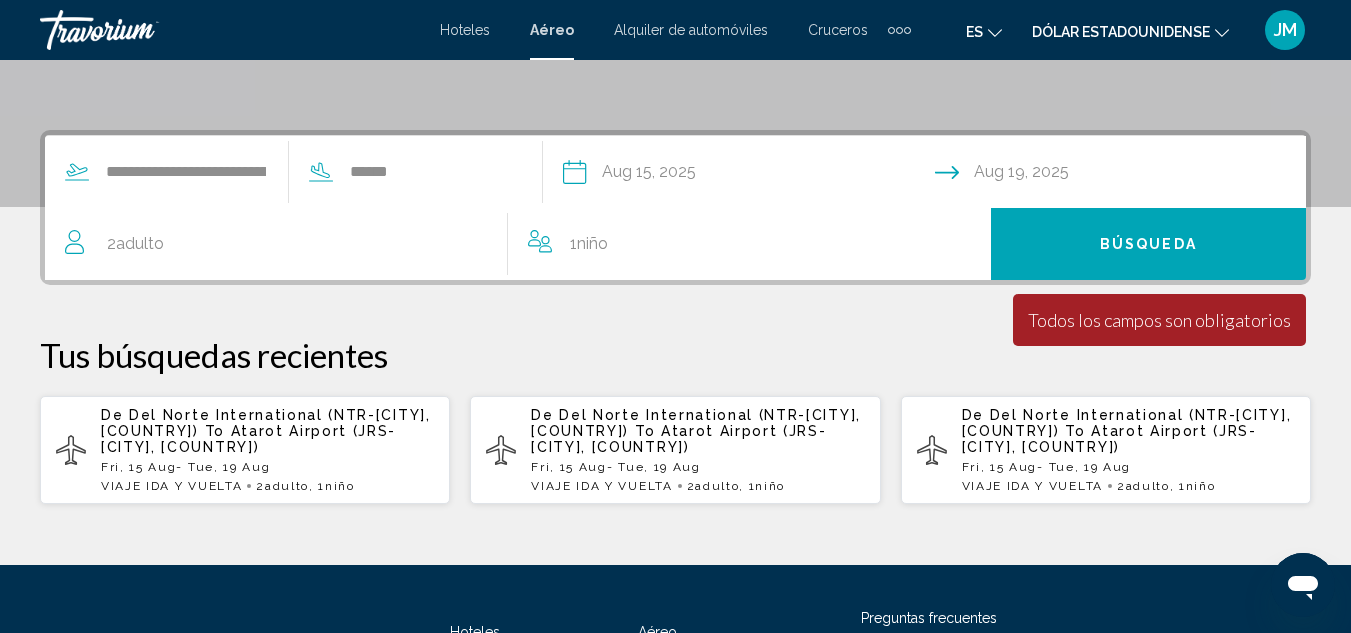 scroll, scrollTop: 358, scrollLeft: 0, axis: vertical 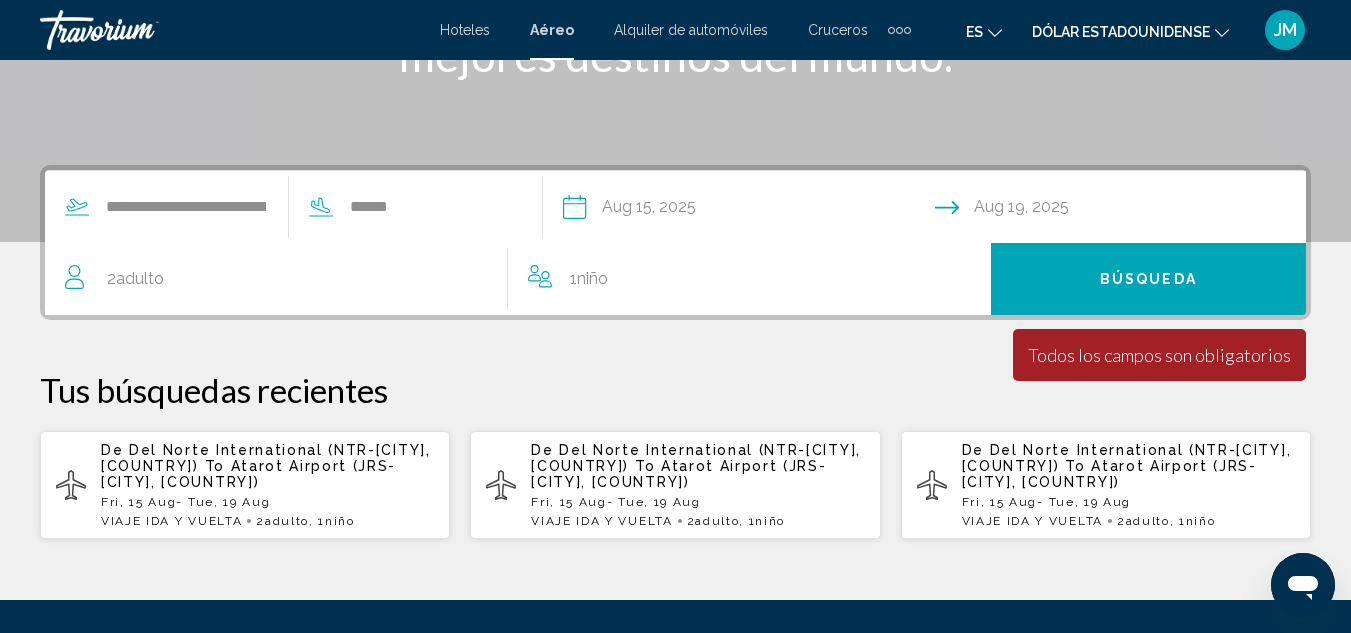 click on "Búsqueda" at bounding box center (1148, 279) 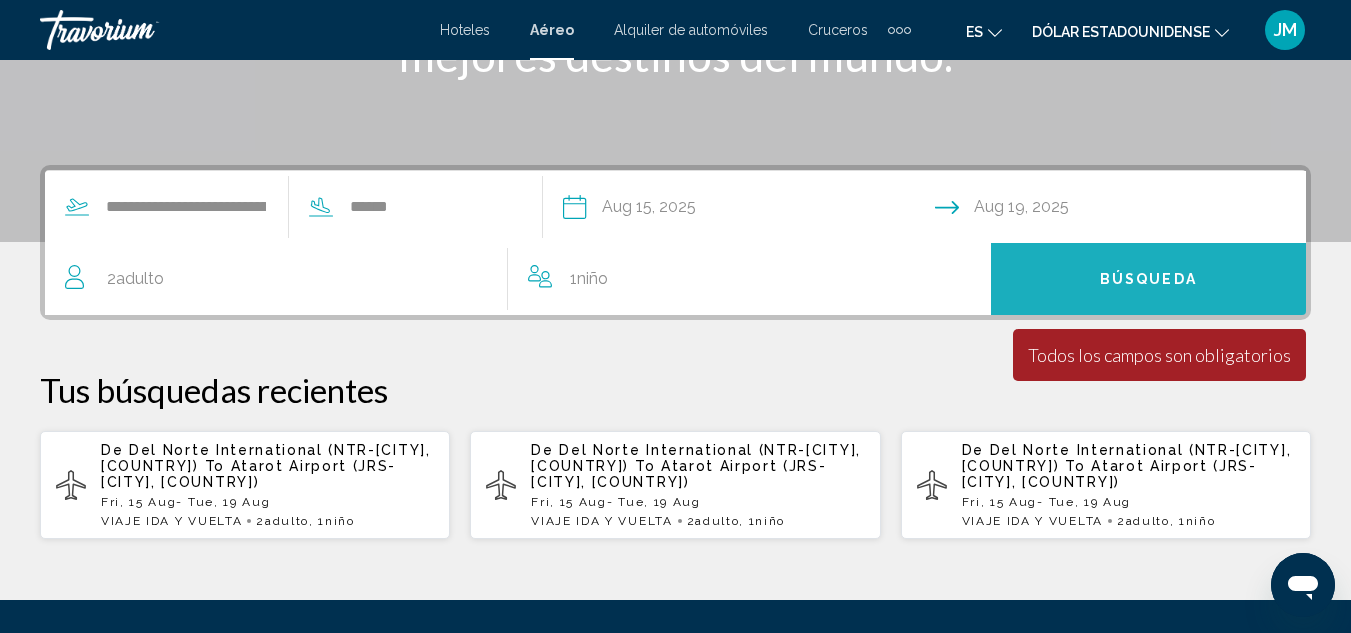 click on "Búsqueda" at bounding box center [1148, 279] 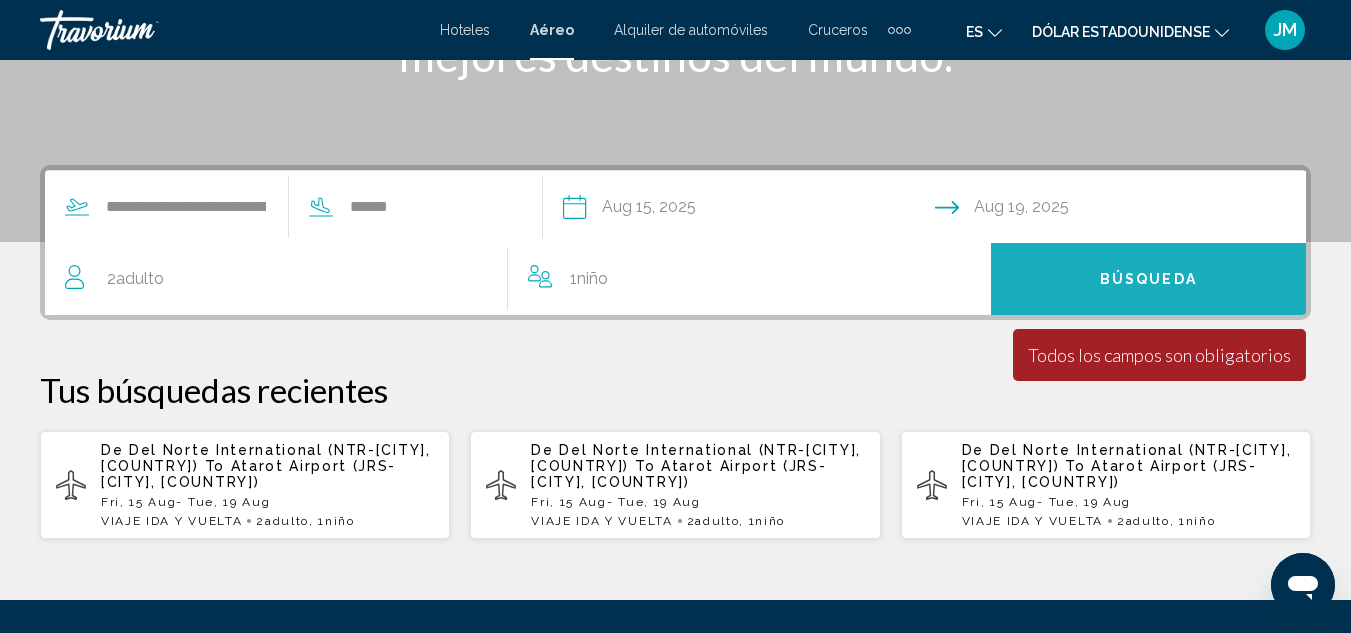 click on "Búsqueda" at bounding box center [1148, 279] 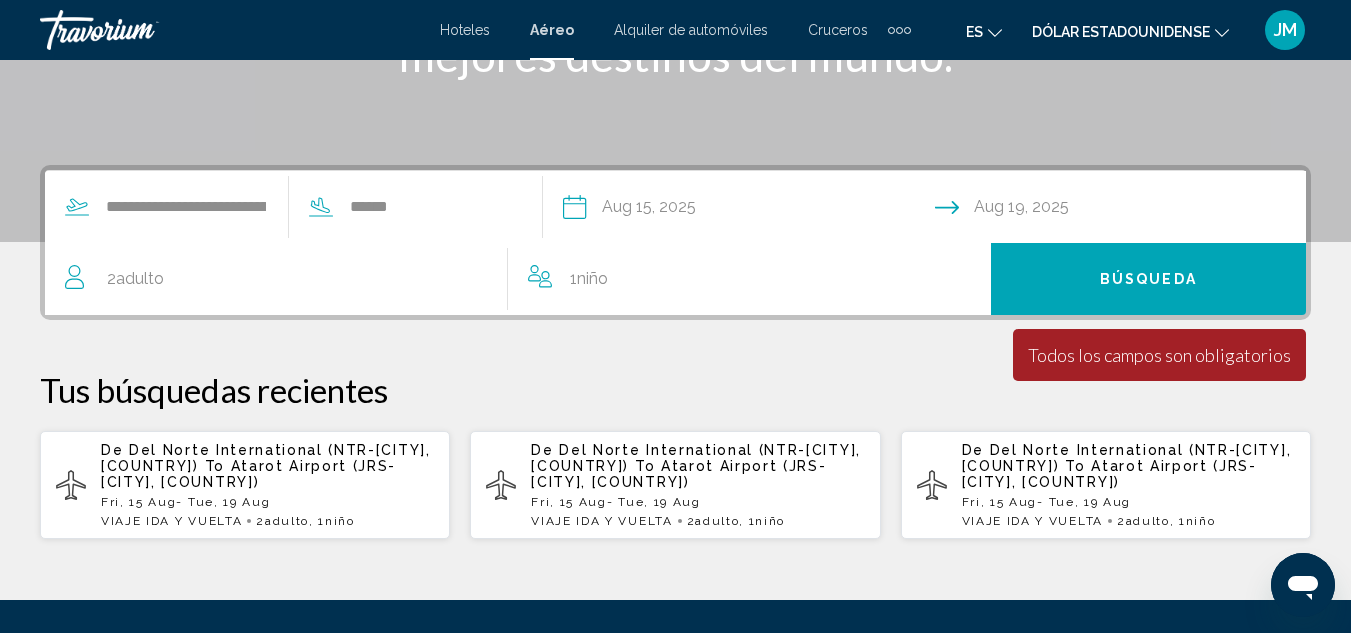 click on "Búsqueda" at bounding box center [1148, 279] 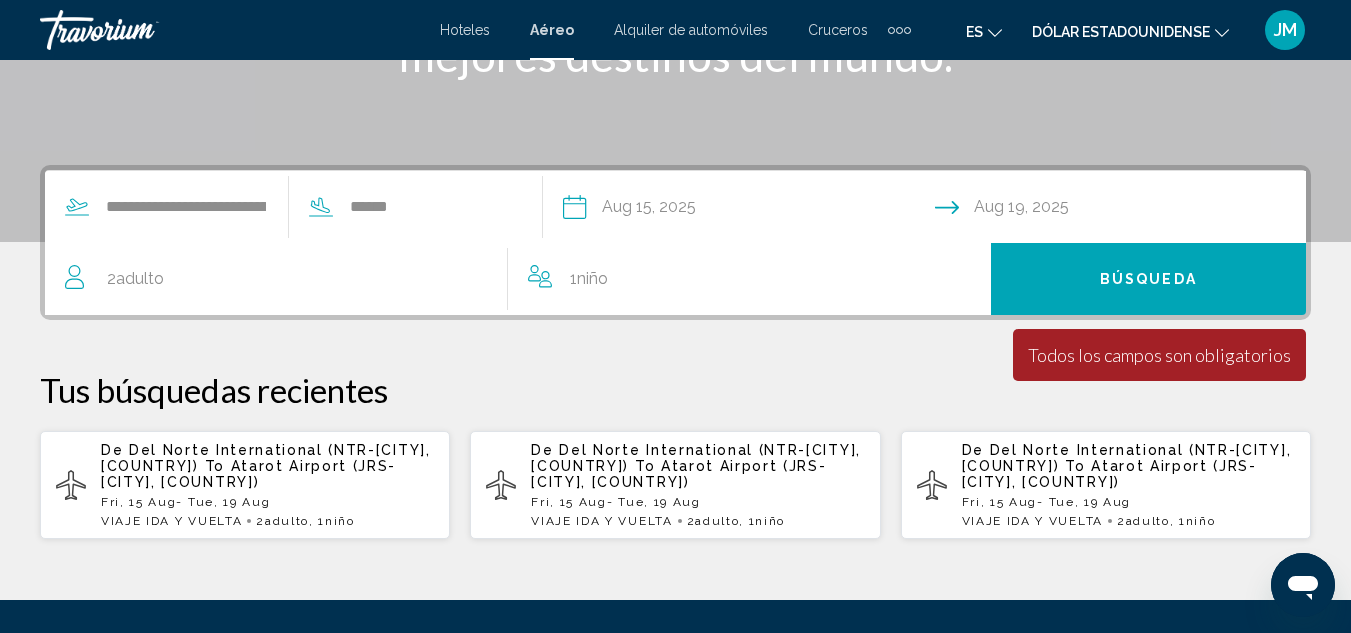 click on "Todos los campos son obligatorios" at bounding box center (1159, 355) 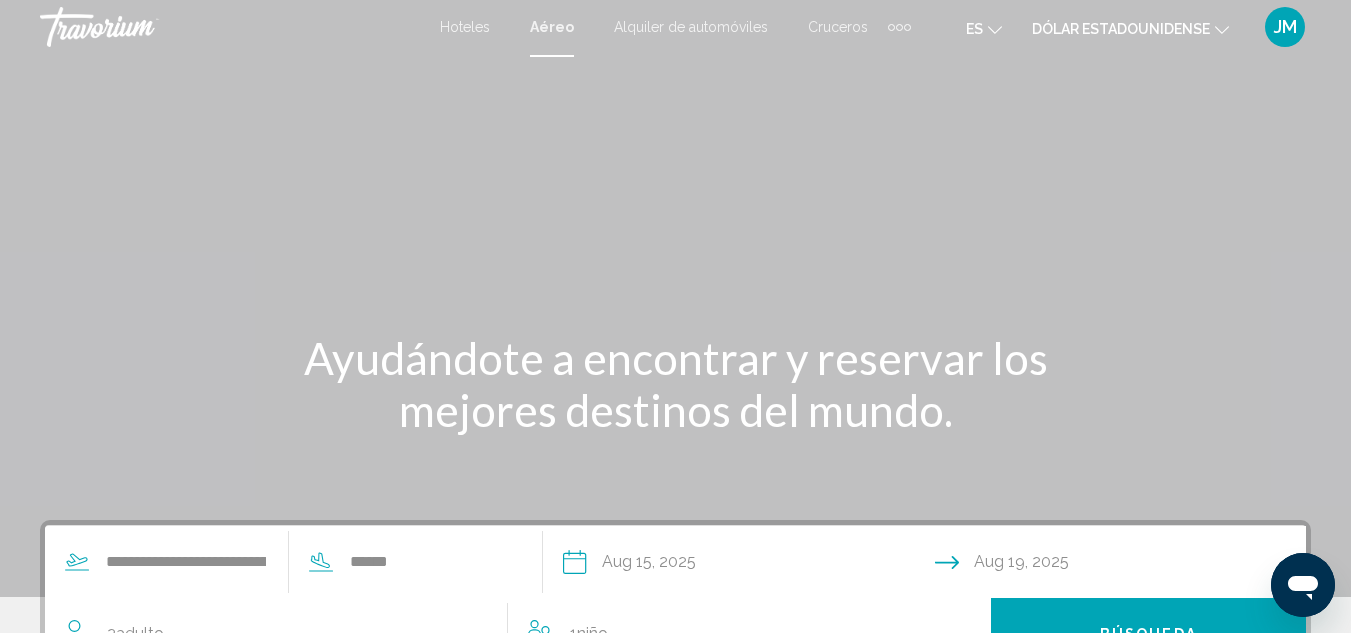 scroll, scrollTop: 0, scrollLeft: 0, axis: both 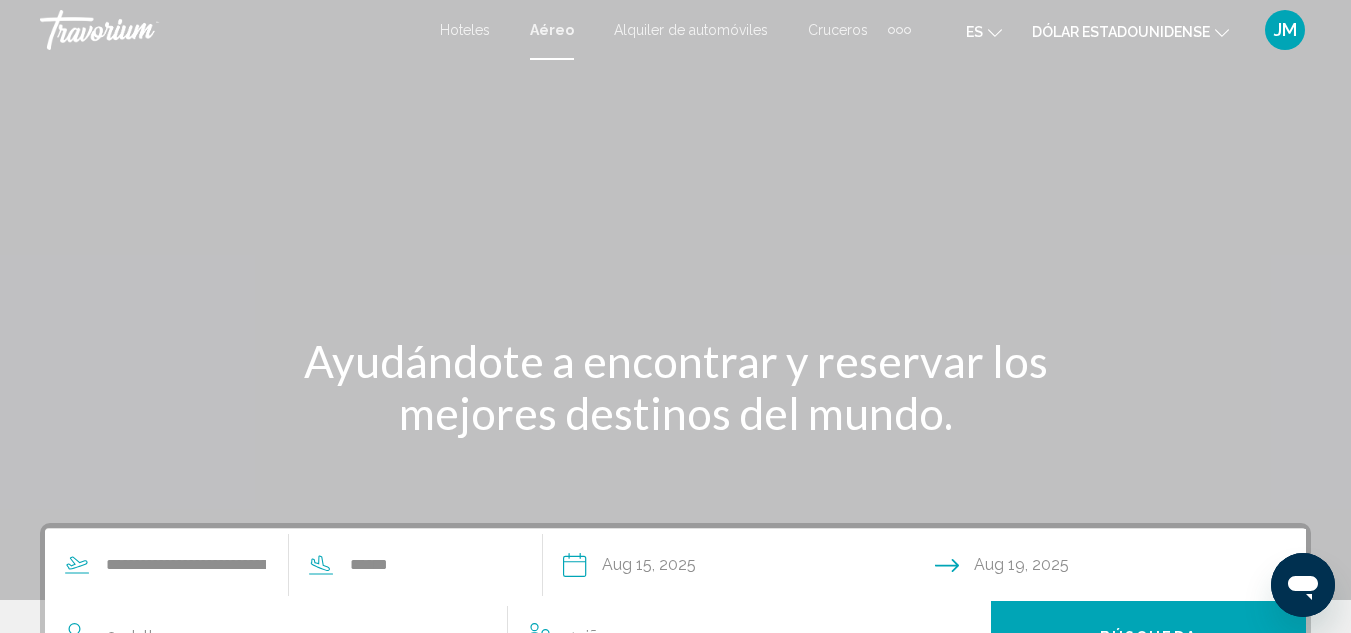 click on "Aéreo" at bounding box center [552, 30] 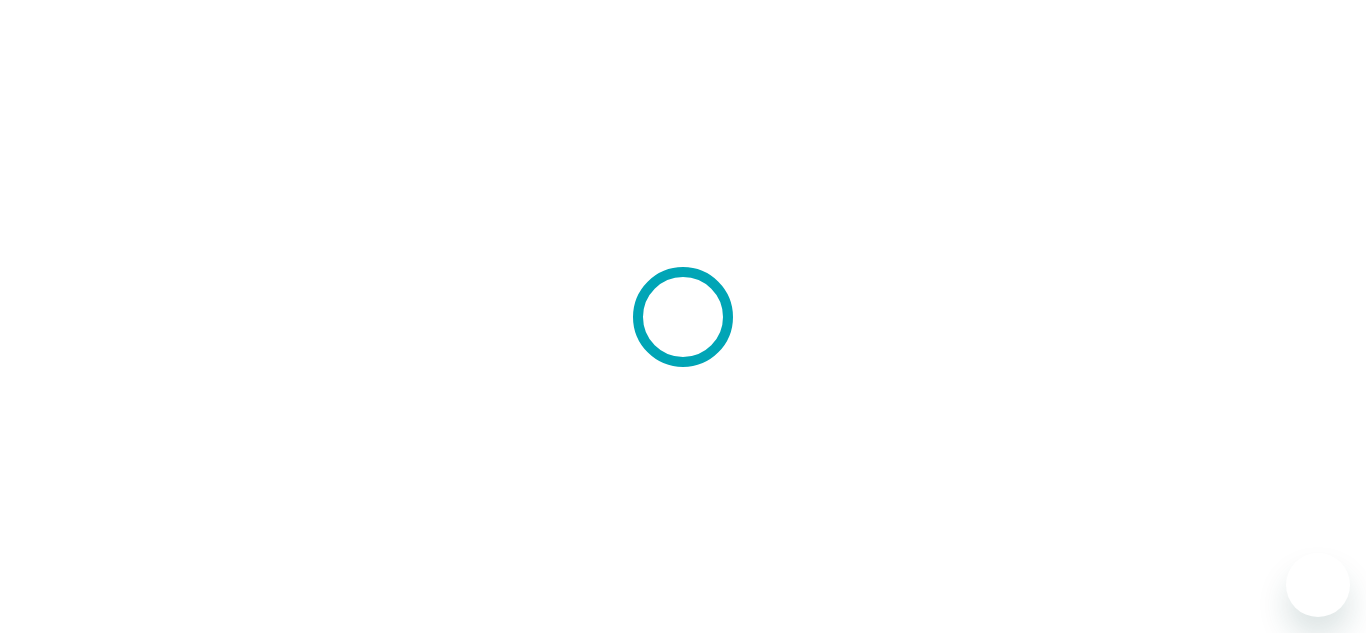scroll, scrollTop: 0, scrollLeft: 0, axis: both 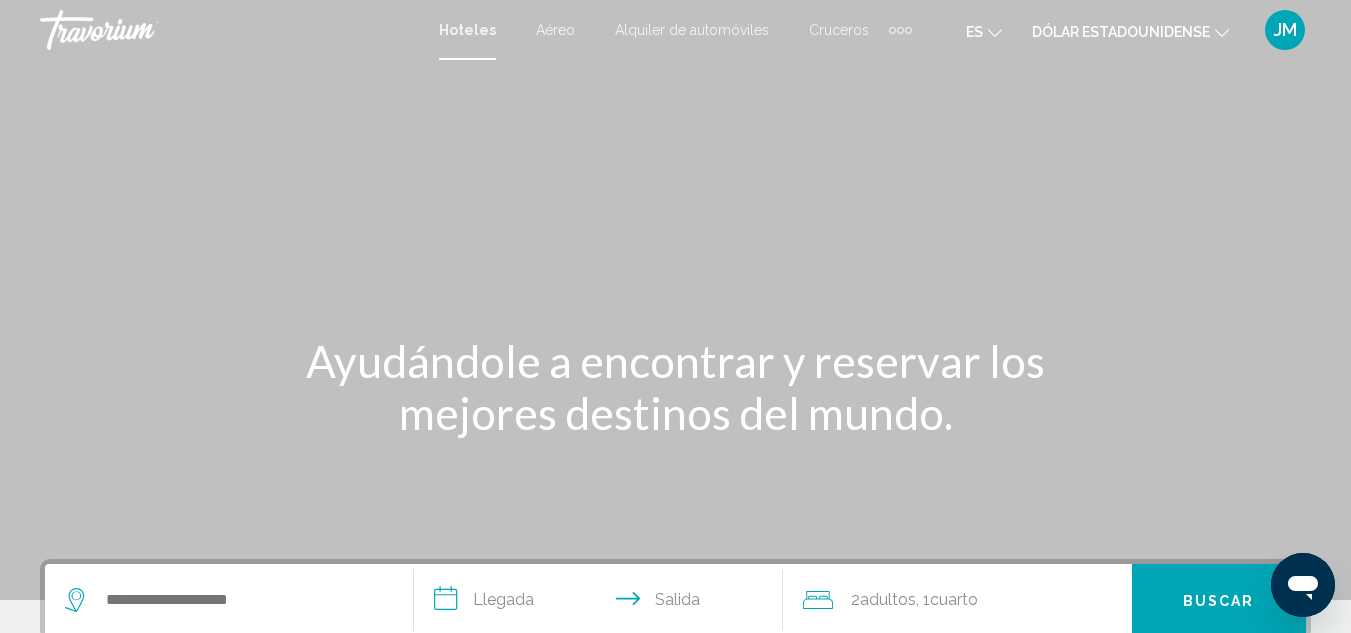 click on "Aéreo" at bounding box center (555, 30) 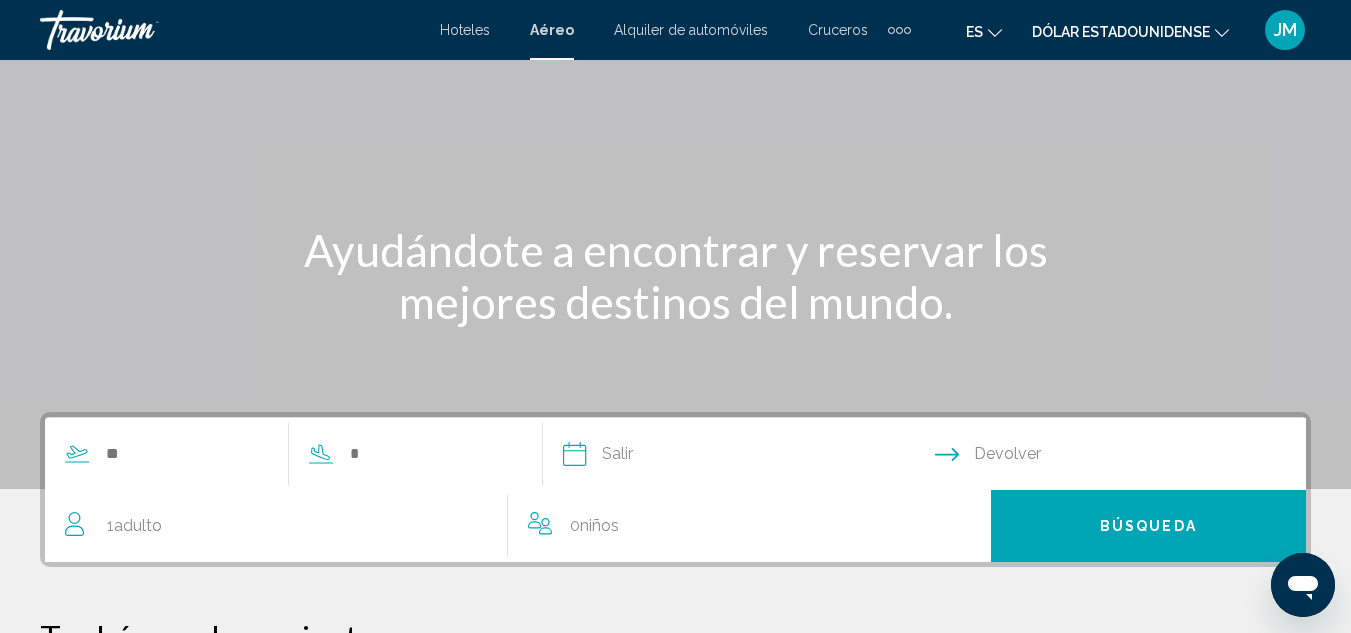 scroll, scrollTop: 300, scrollLeft: 0, axis: vertical 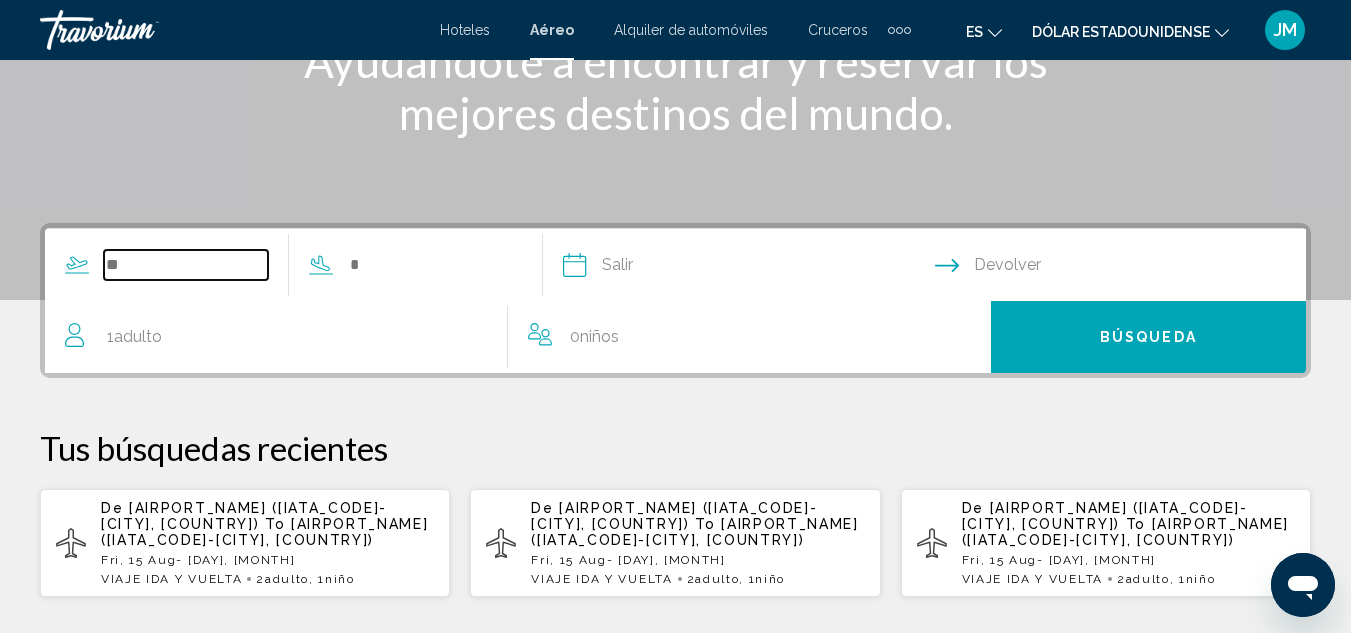 click at bounding box center (186, 265) 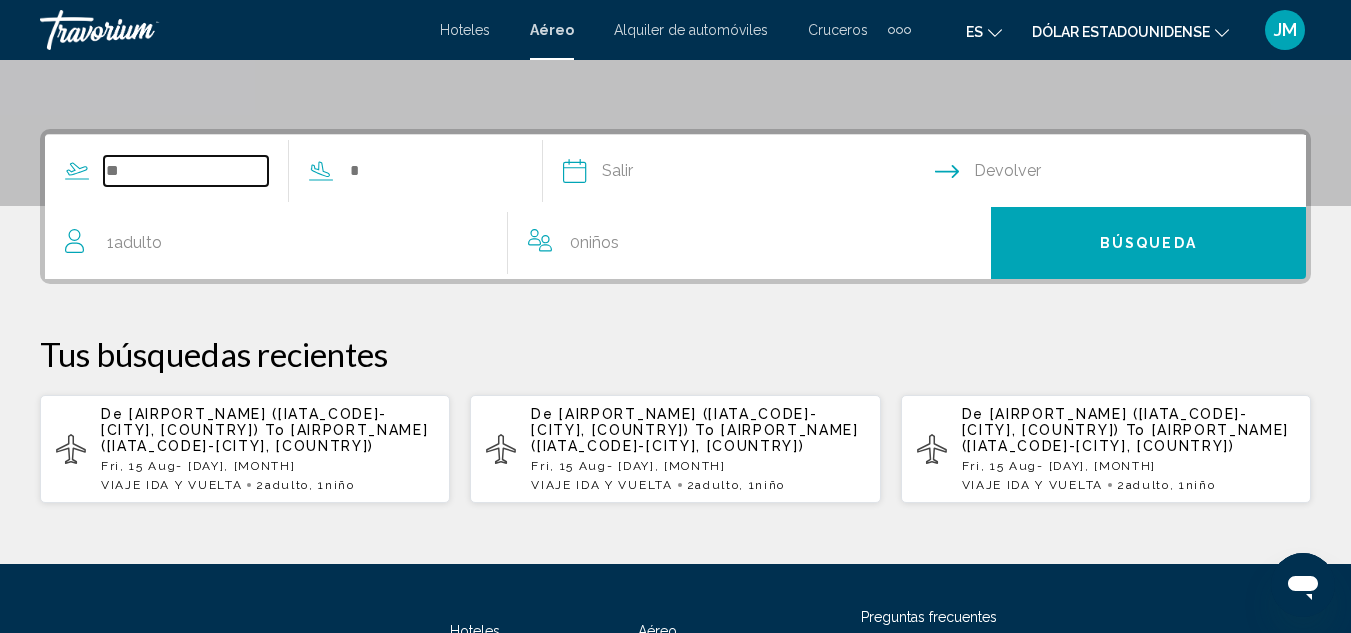 scroll, scrollTop: 458, scrollLeft: 0, axis: vertical 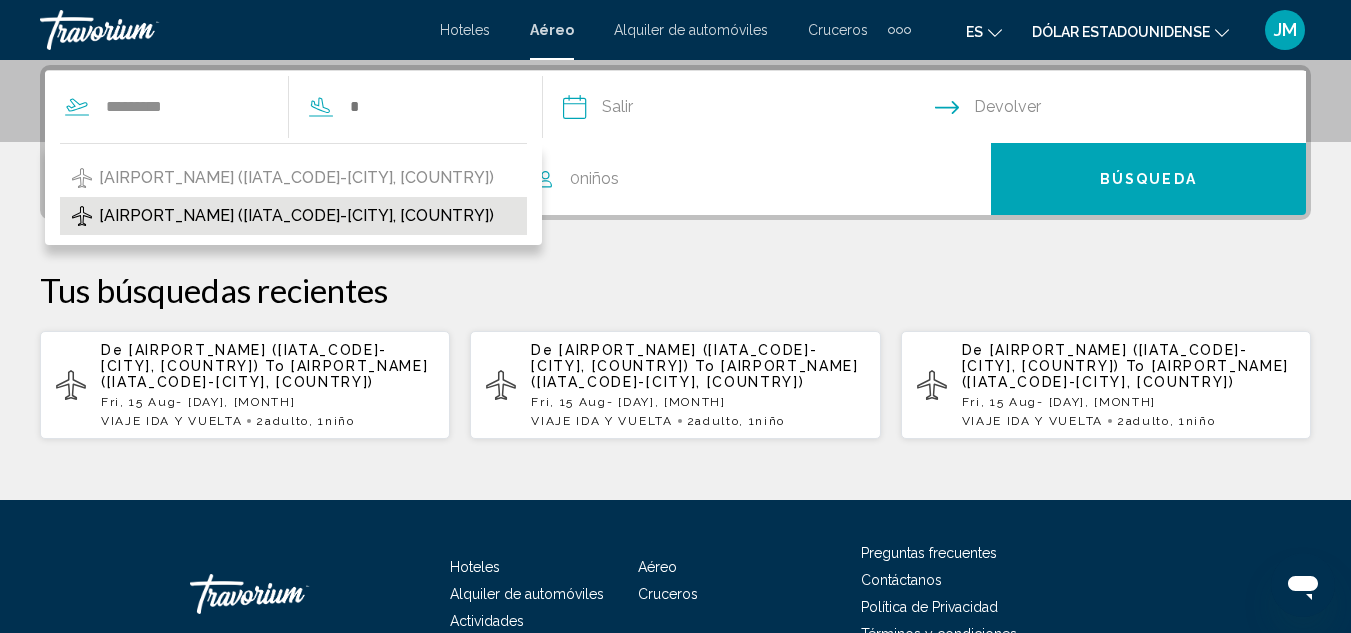 click on "[AIRPORT_NAME] ([IATA_CODE]-[CITY], [COUNTRY])" at bounding box center (296, 216) 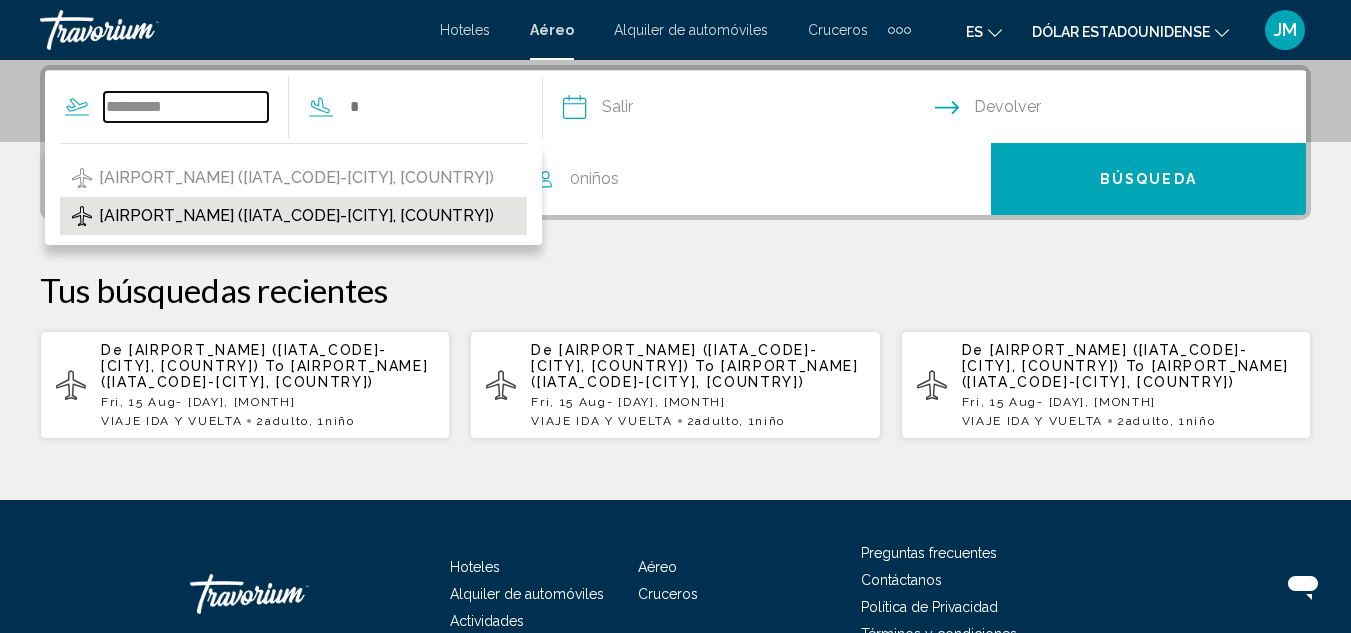 type on "**********" 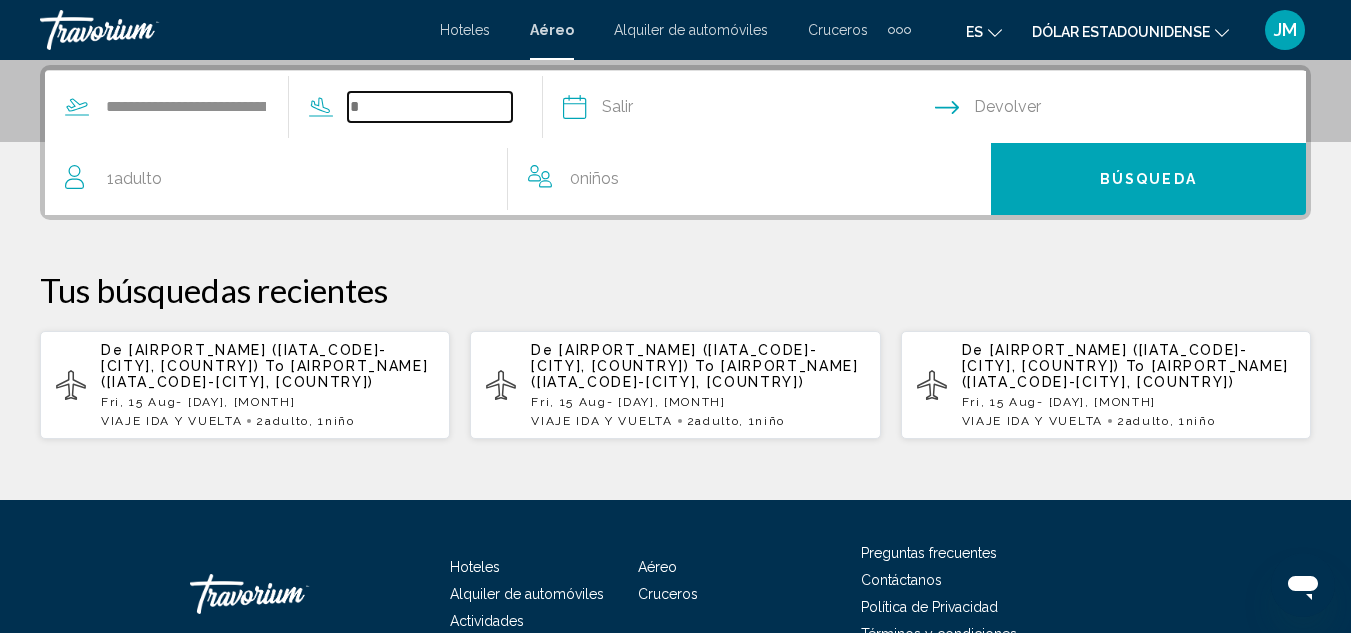 click at bounding box center [430, 107] 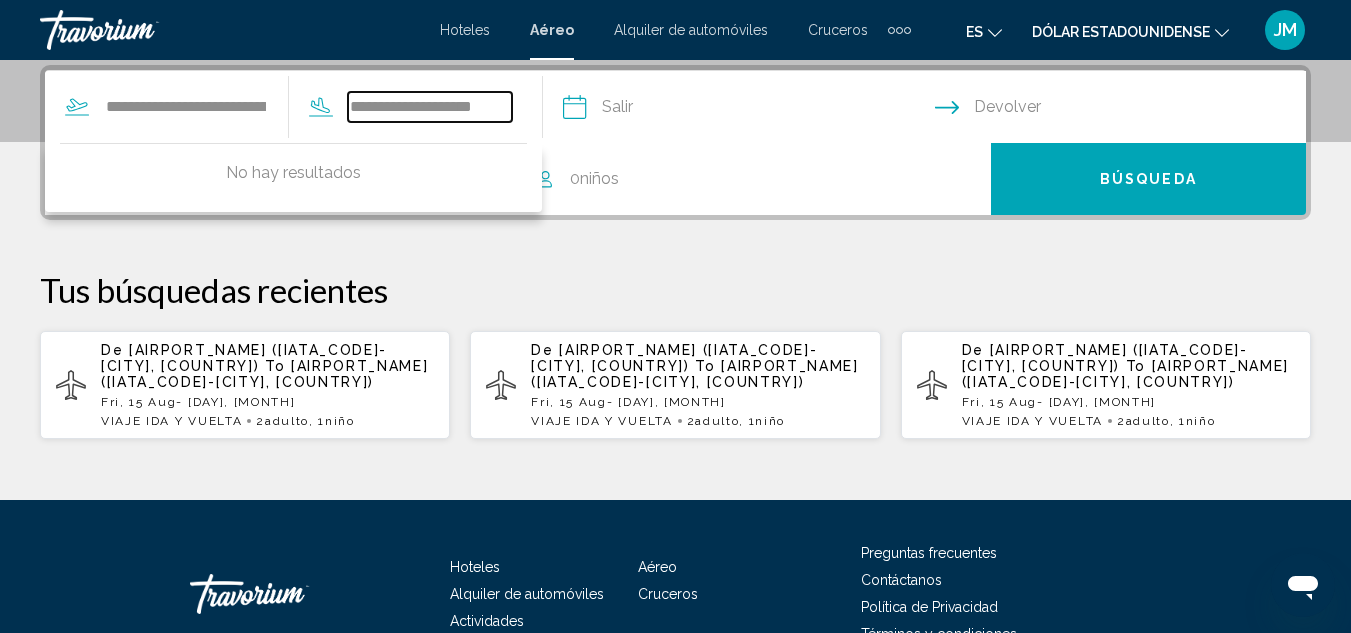 type on "**********" 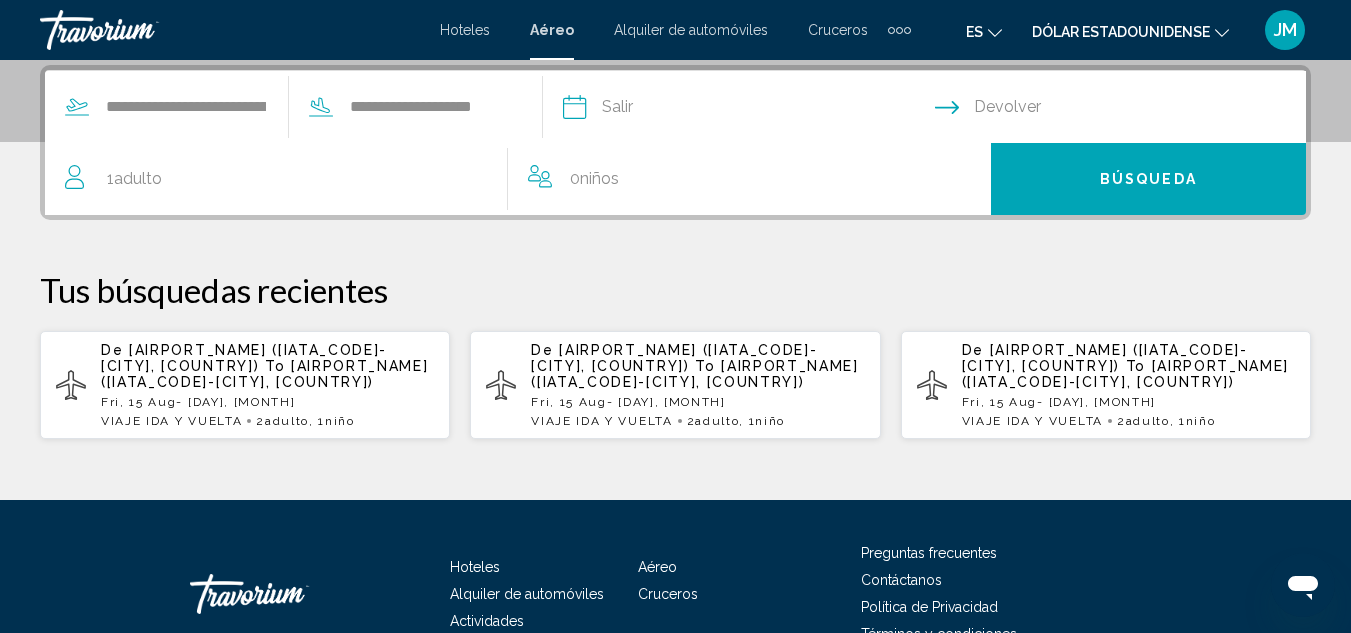 click at bounding box center (748, 110) 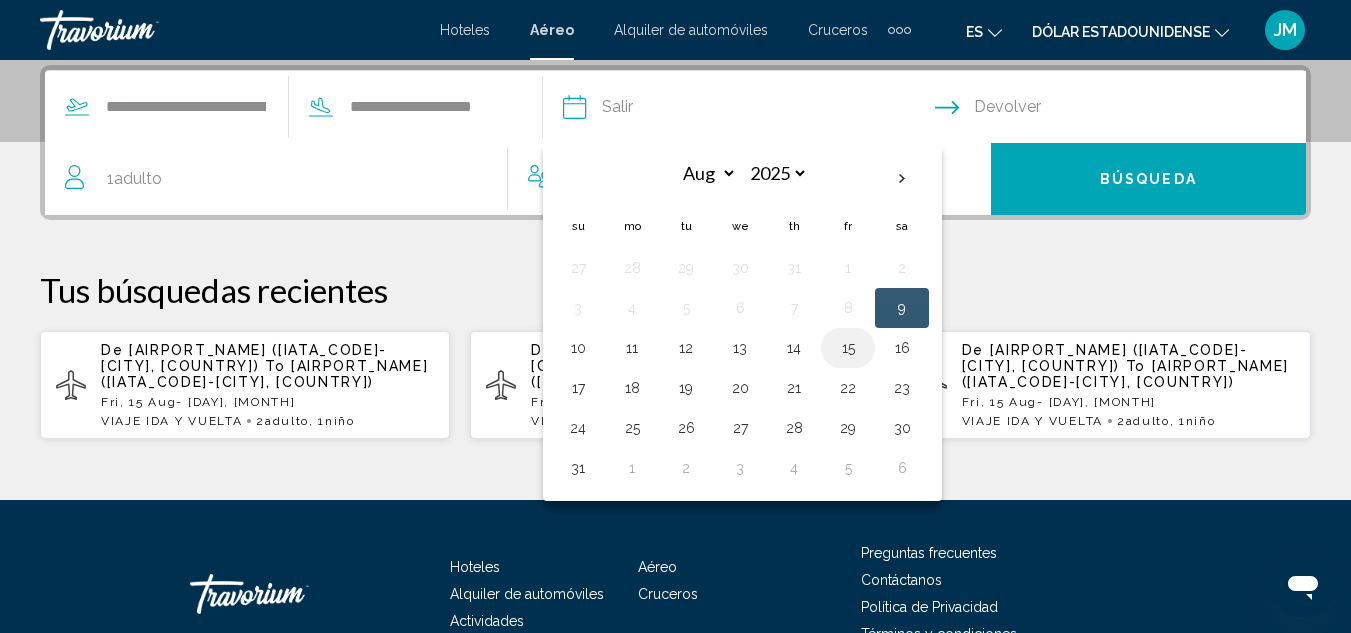 click on "15" at bounding box center [848, 348] 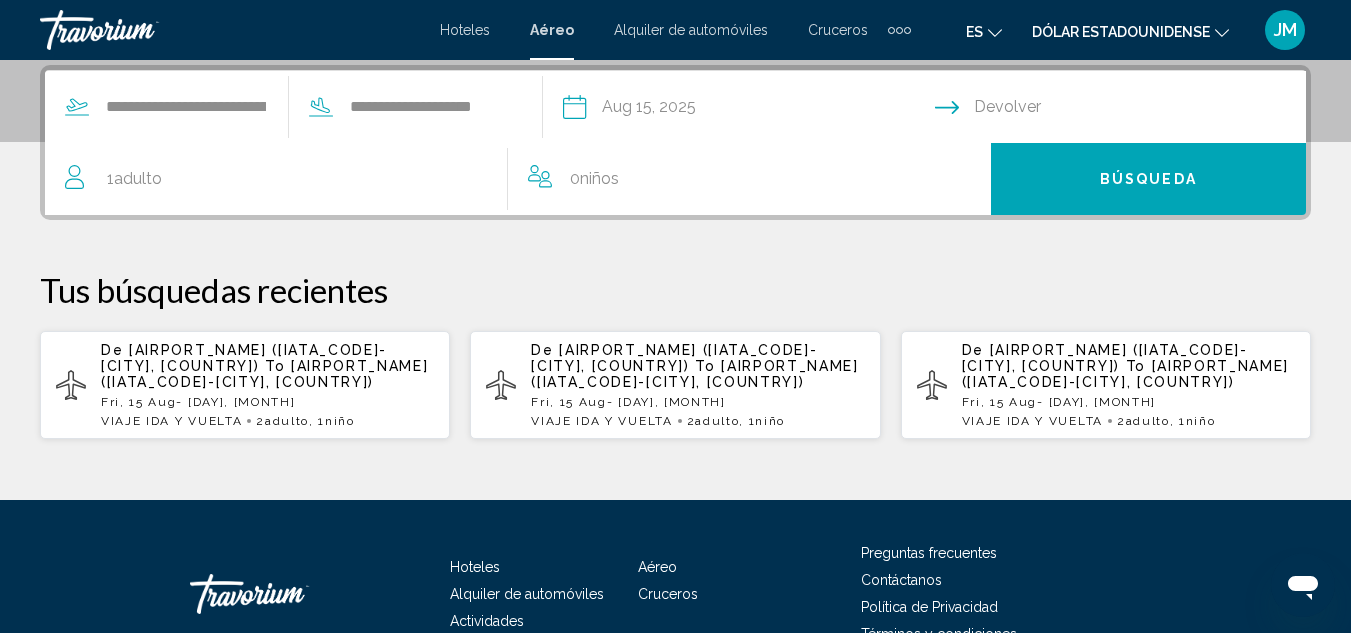 click at bounding box center [1125, 110] 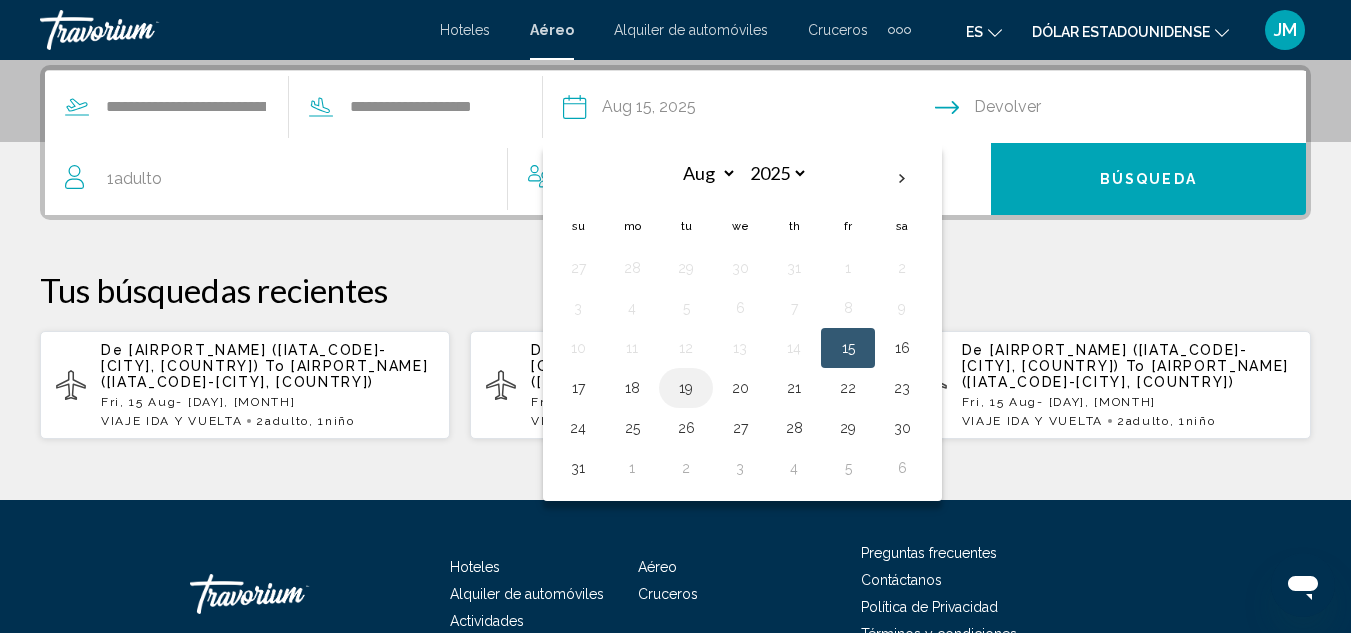 click on "19" at bounding box center (686, 388) 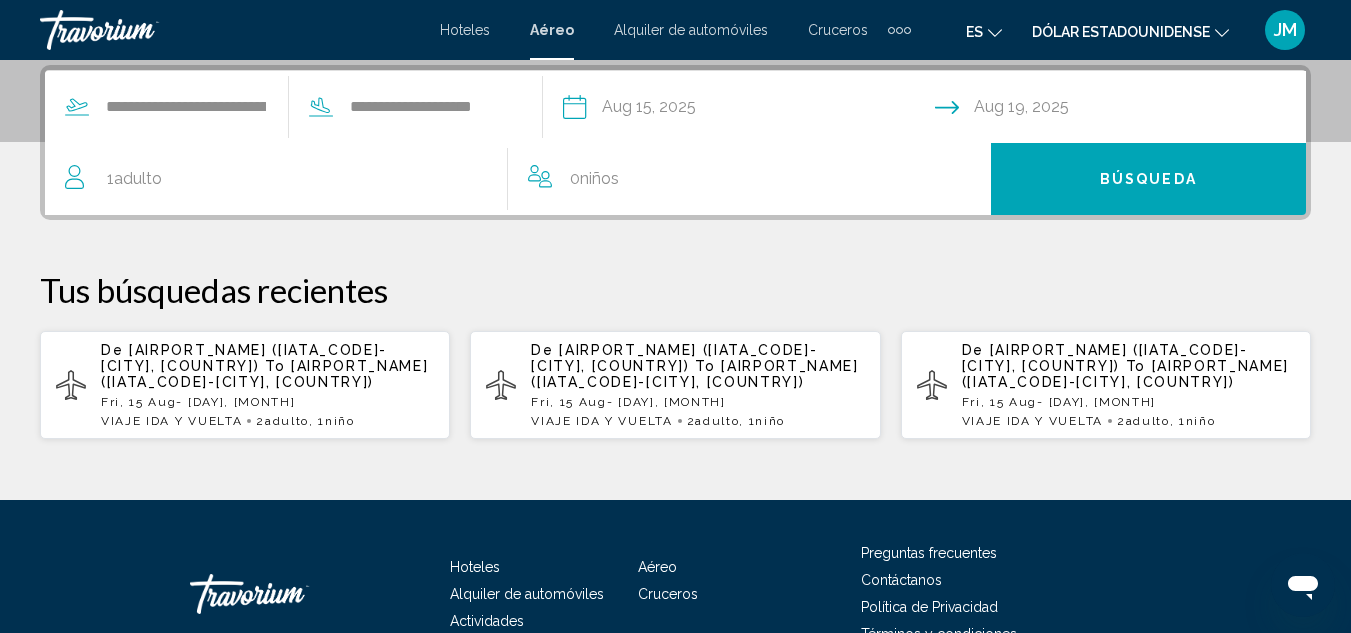 click on "1  Adulto Adulto" at bounding box center (286, 179) 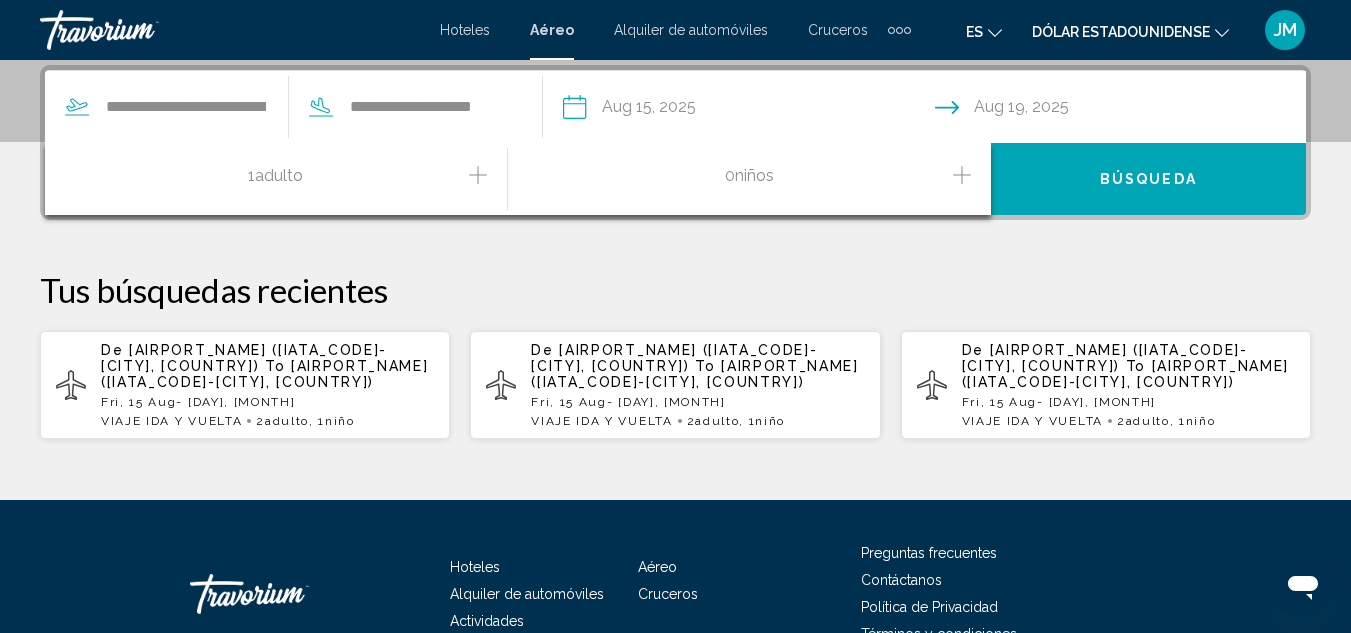 click 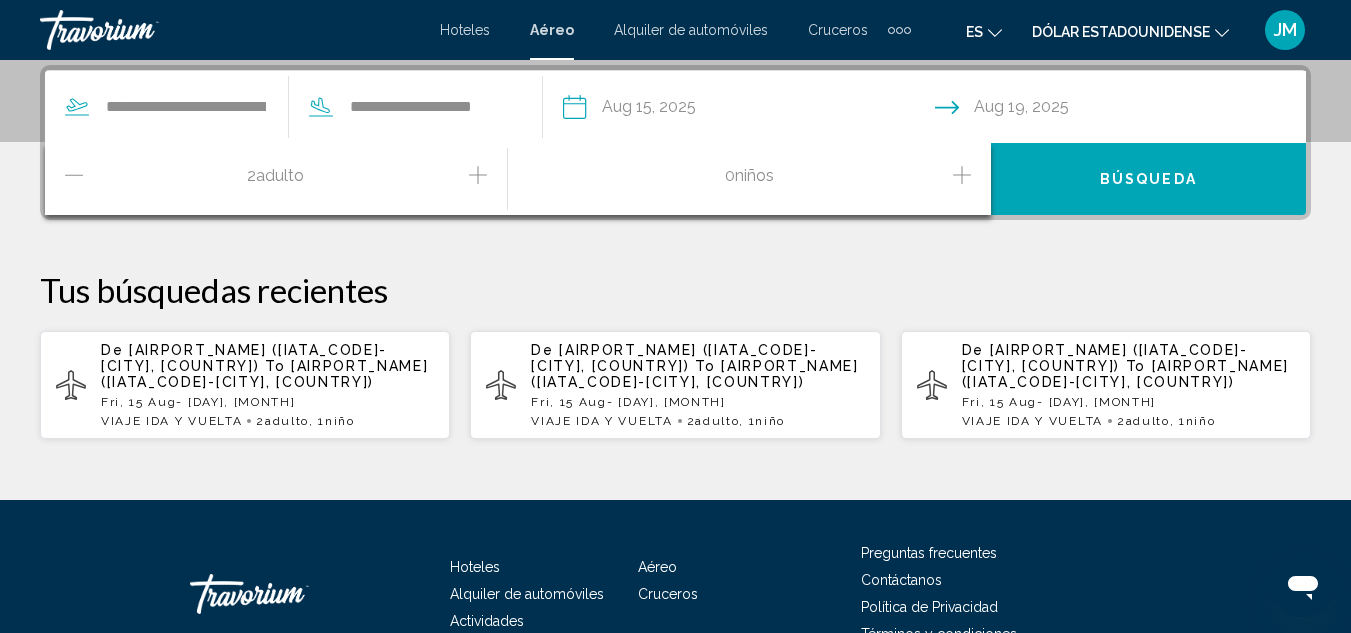 click 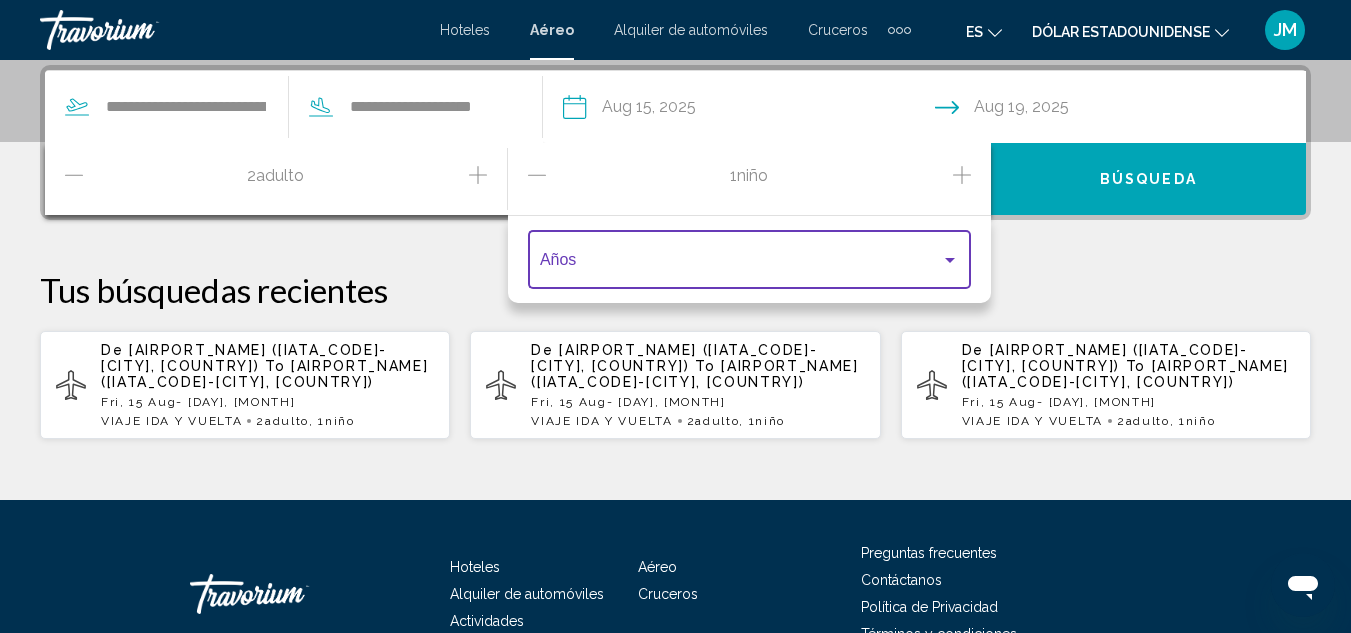 click at bounding box center (740, 264) 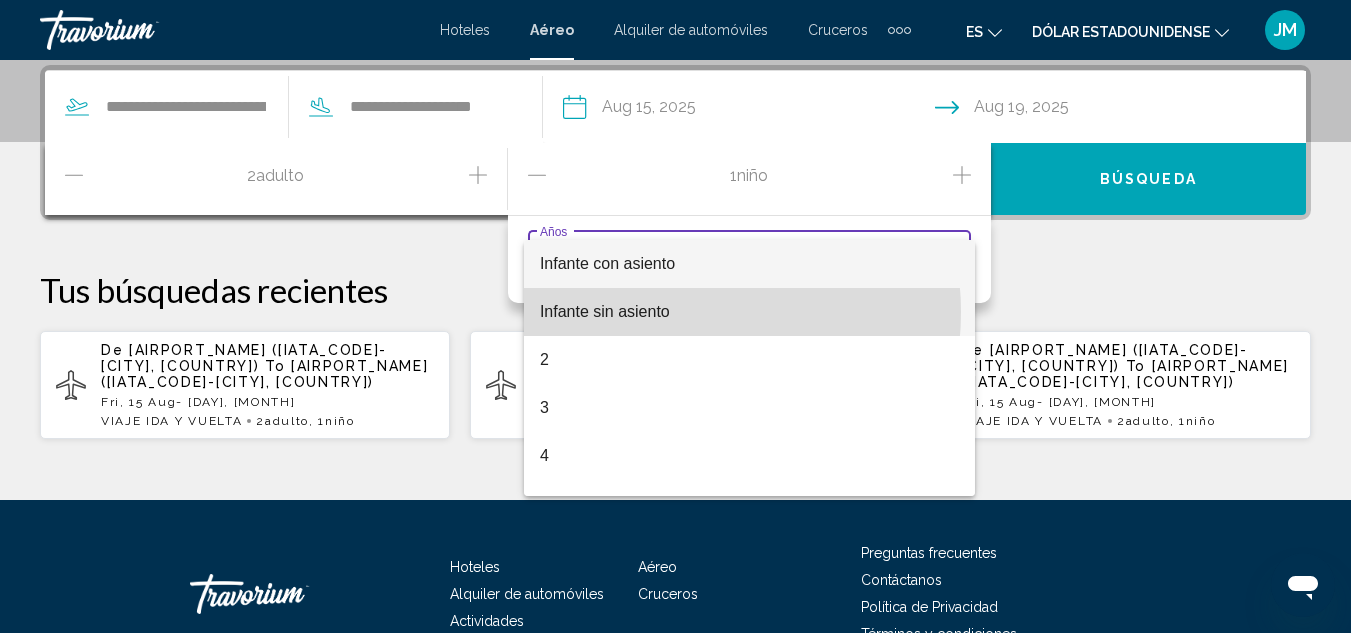 click on "Infante sin asiento" at bounding box center [605, 311] 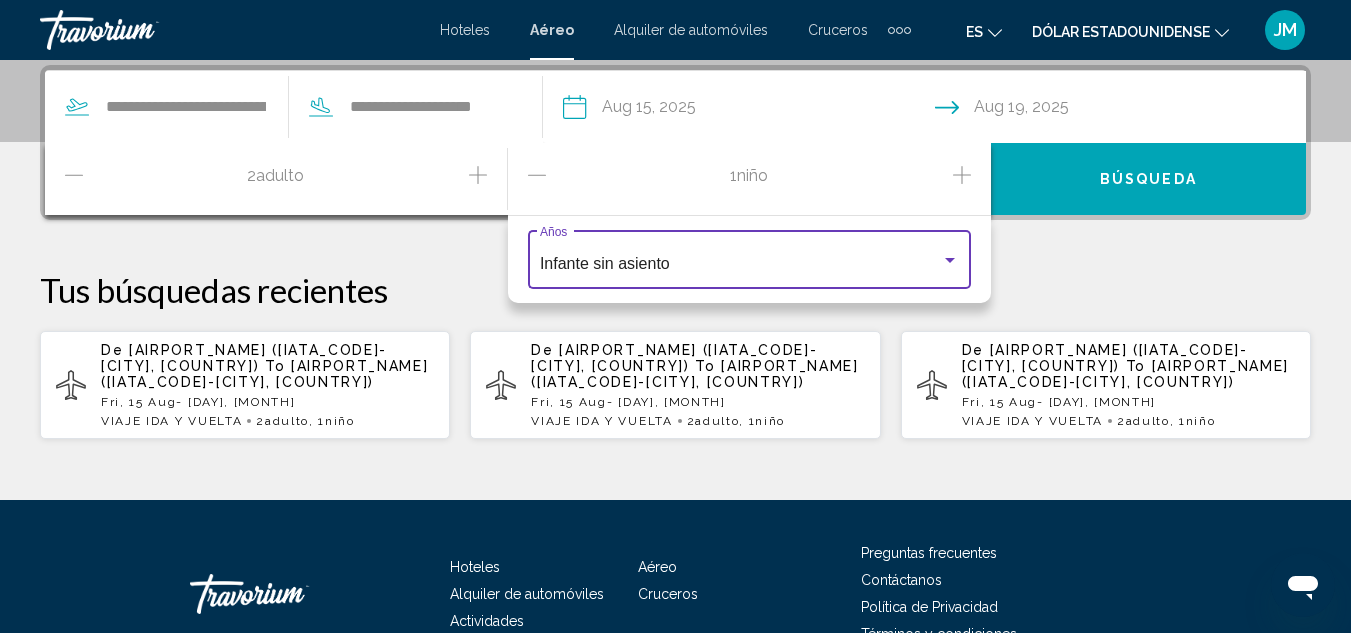 click at bounding box center (950, 260) 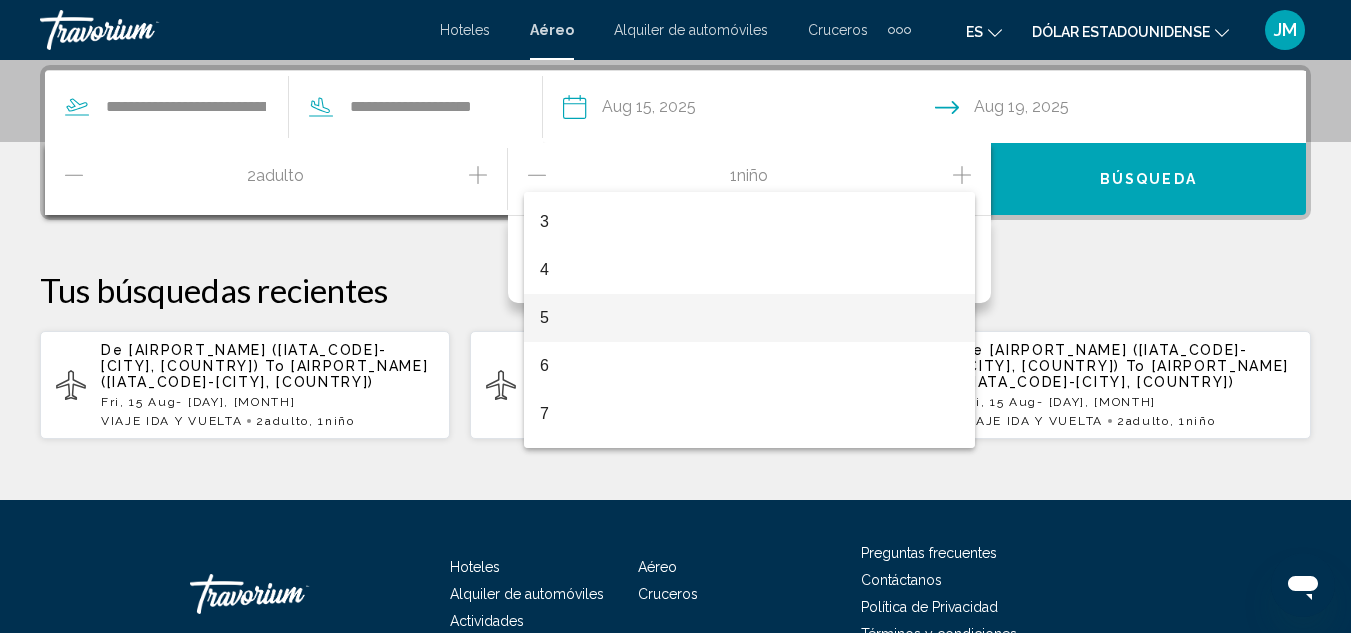 scroll, scrollTop: 200, scrollLeft: 0, axis: vertical 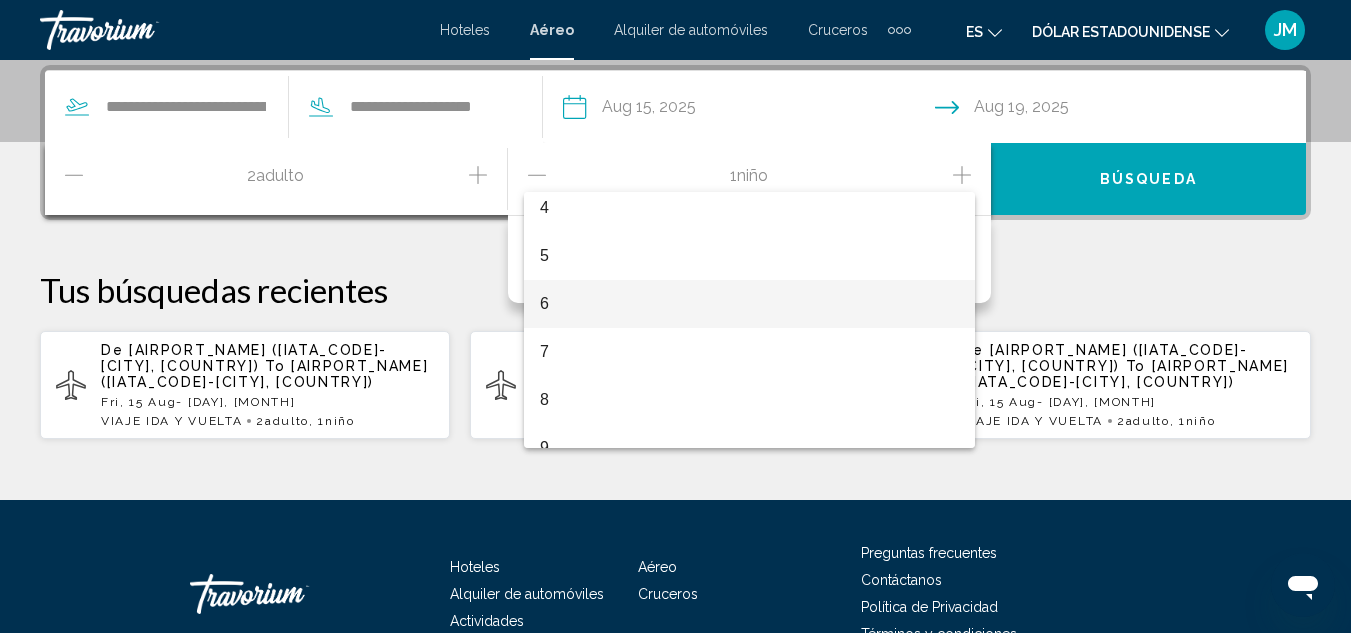 click on "6" at bounding box center (749, 304) 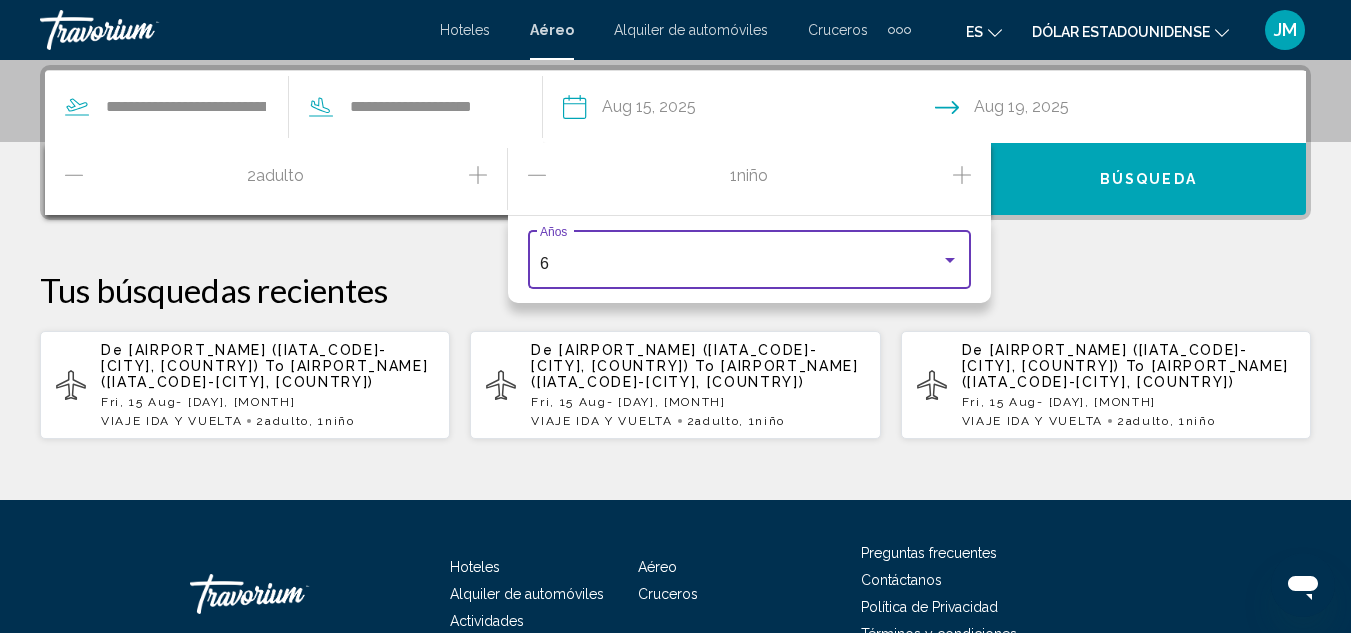 click on "Búsqueda" at bounding box center (1148, 180) 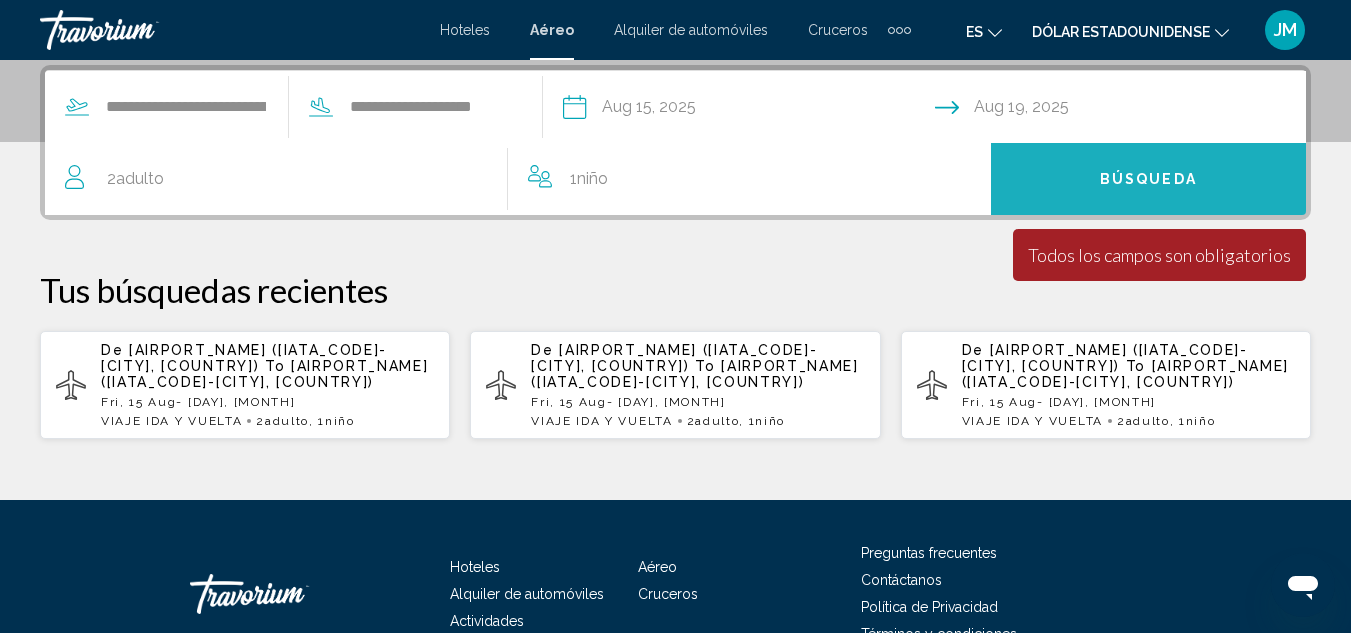 click on "Búsqueda" at bounding box center (1148, 179) 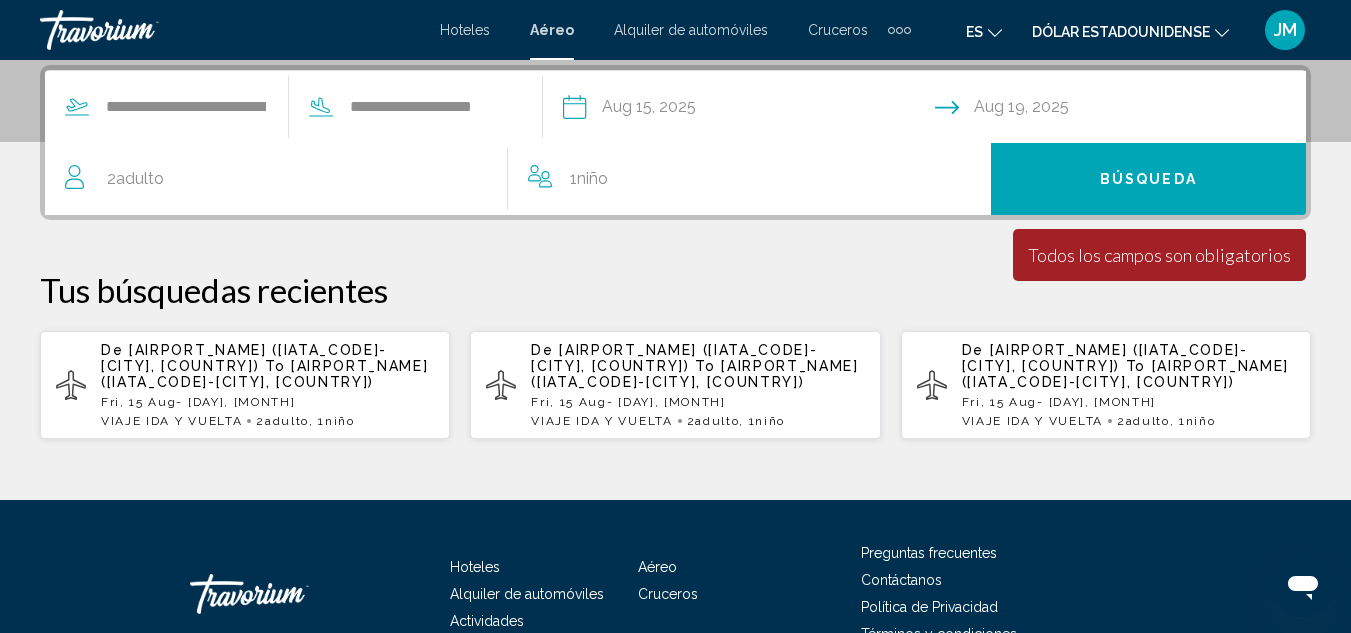 click on "Búsqueda" at bounding box center (1148, 179) 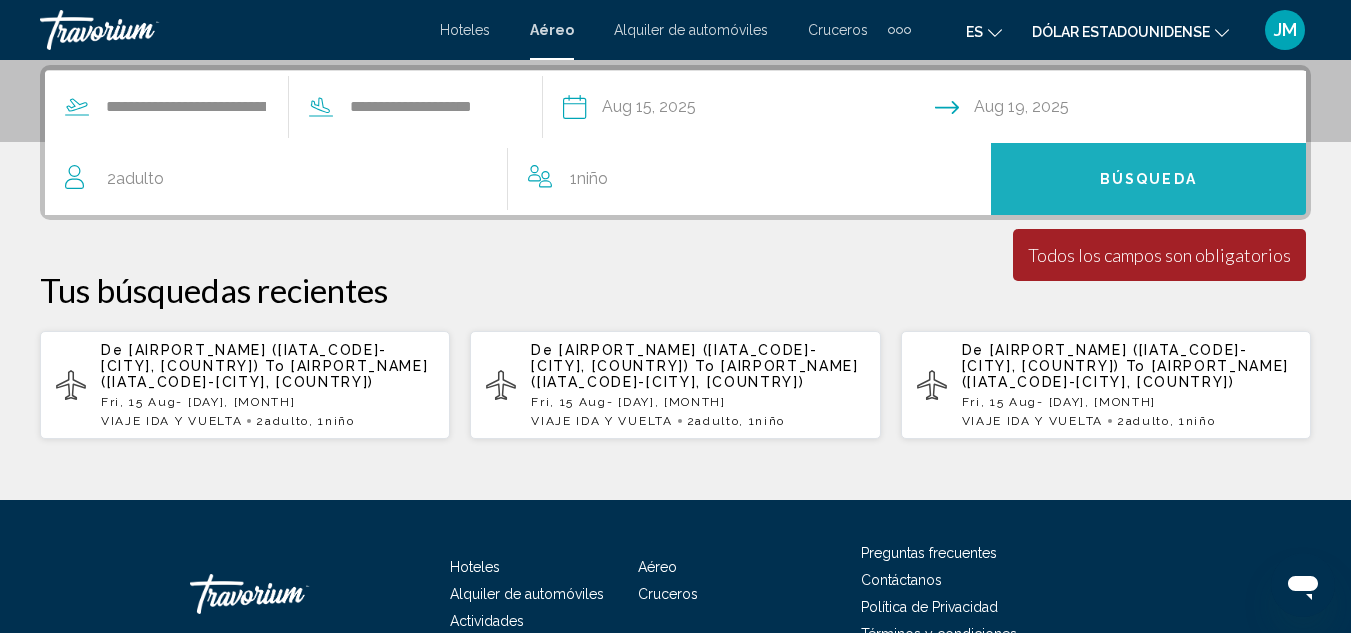 click on "Búsqueda" at bounding box center [1148, 179] 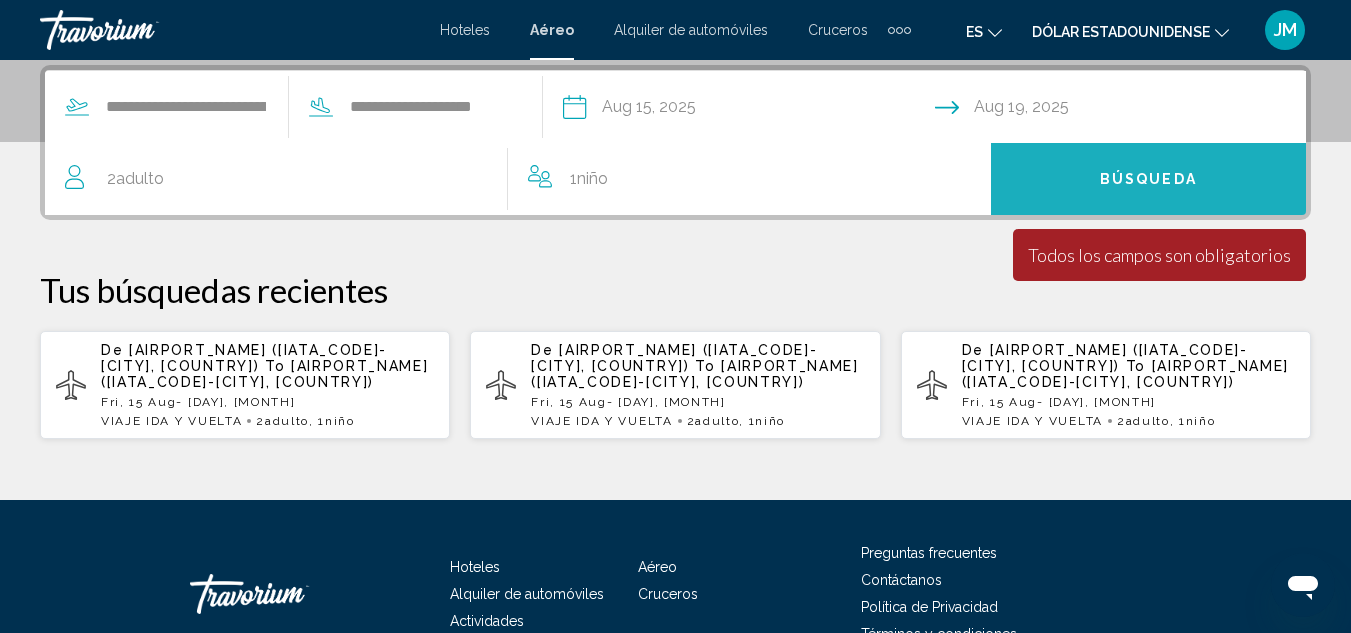 click on "Búsqueda" at bounding box center (1148, 179) 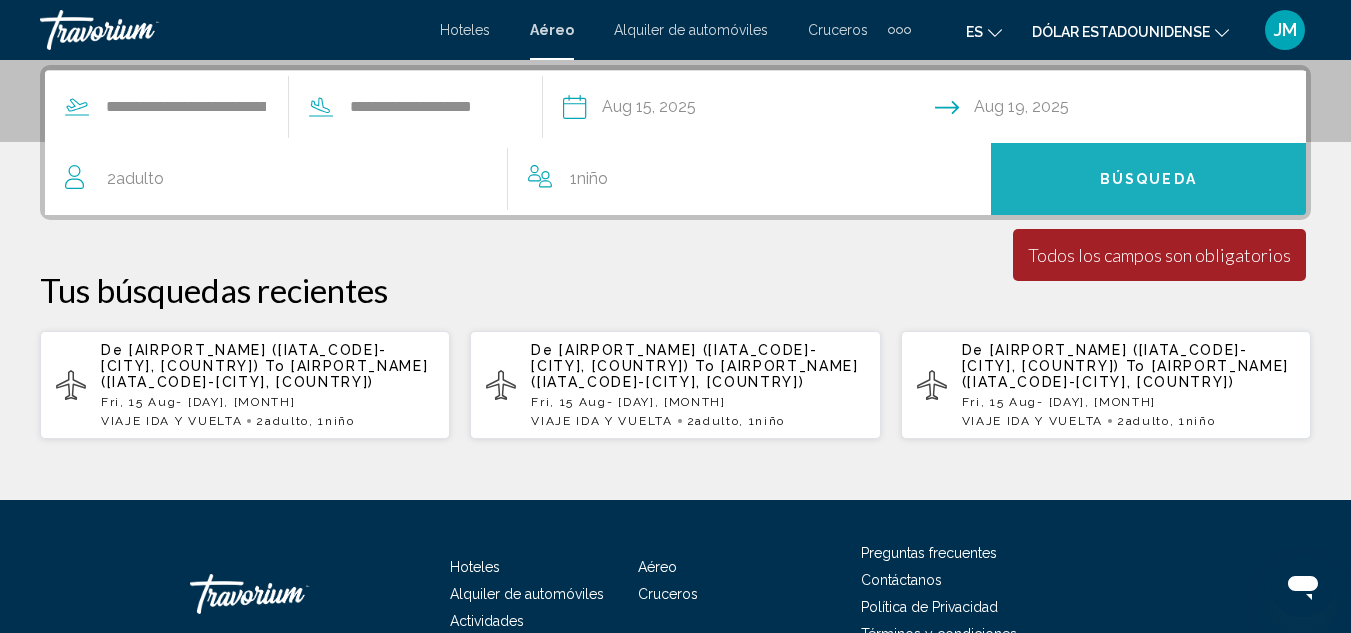 click on "Búsqueda" at bounding box center [1148, 179] 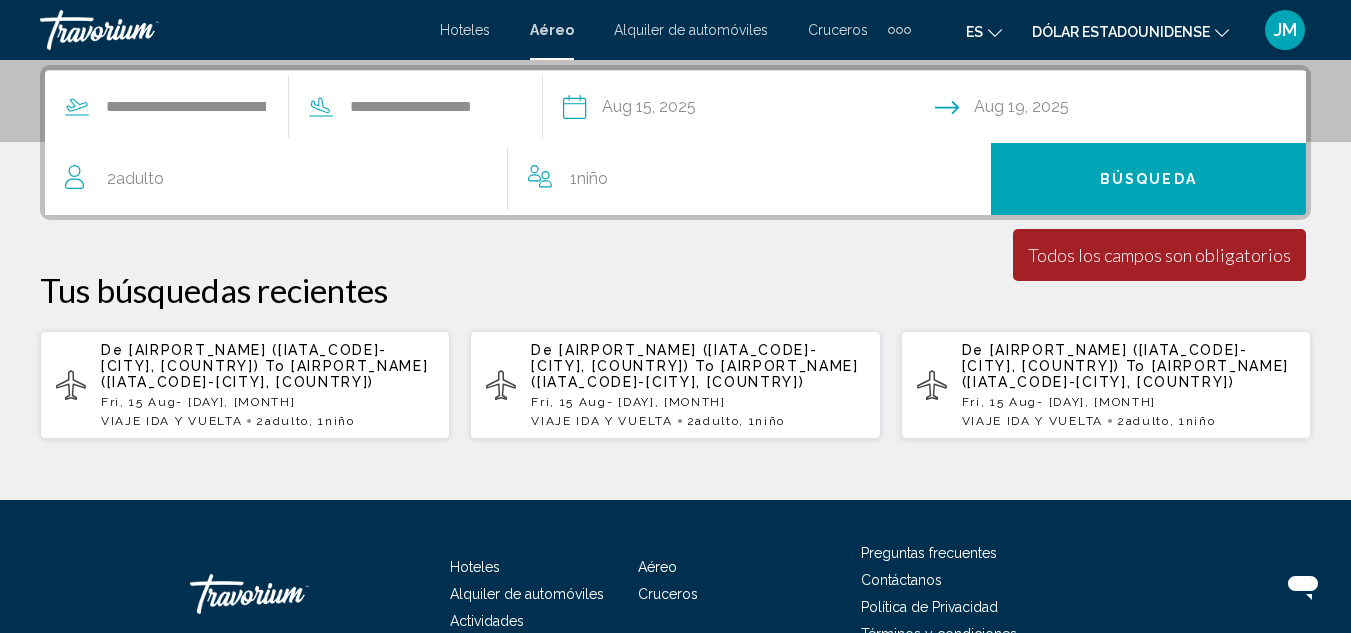 click on "Búsqueda" at bounding box center (1148, 179) 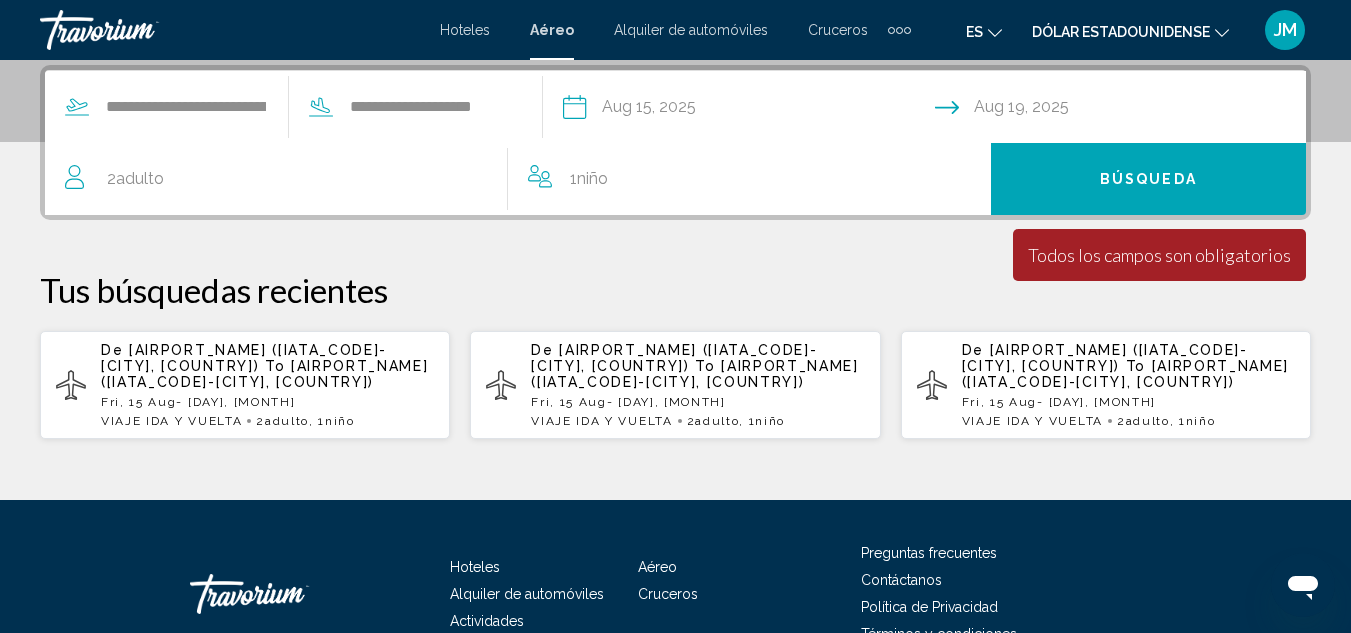 click on "De    [AIRPORT_NAME] ([IATA_CODE]-[CITY], [COUNTRY])    To    [AIRPORT_NAME] ([IATA_CODE]-[CITY], [COUNTRY])" at bounding box center (267, 366) 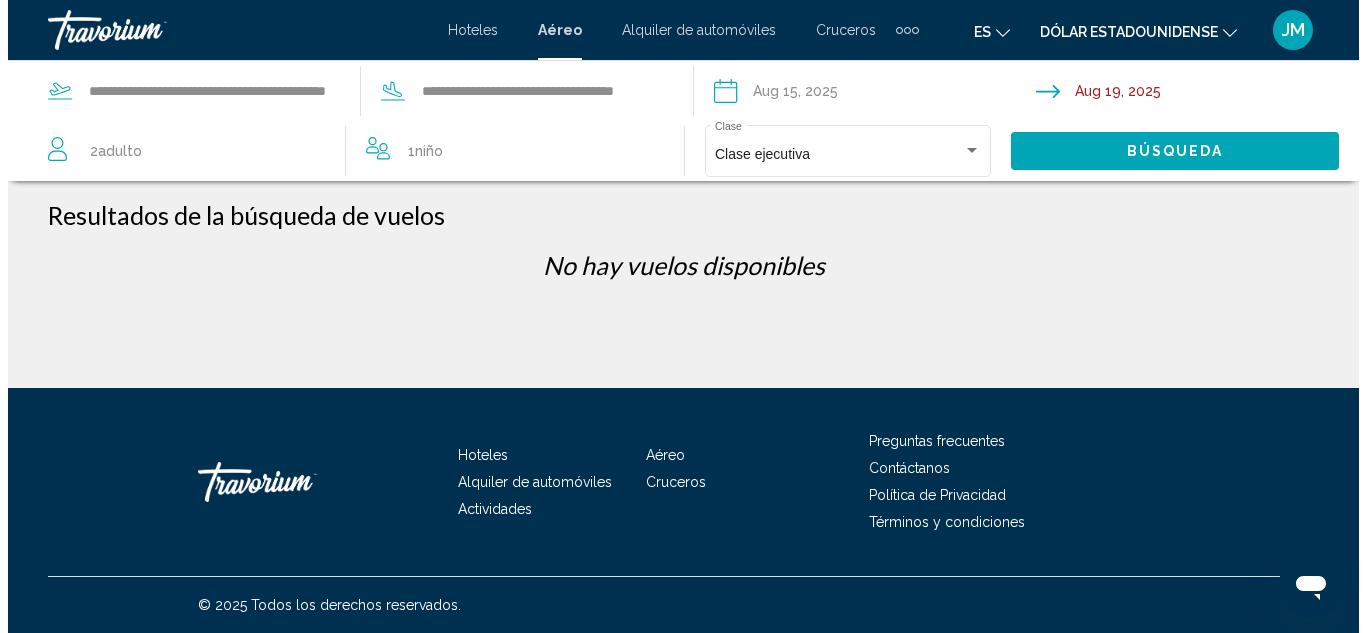 scroll, scrollTop: 0, scrollLeft: 0, axis: both 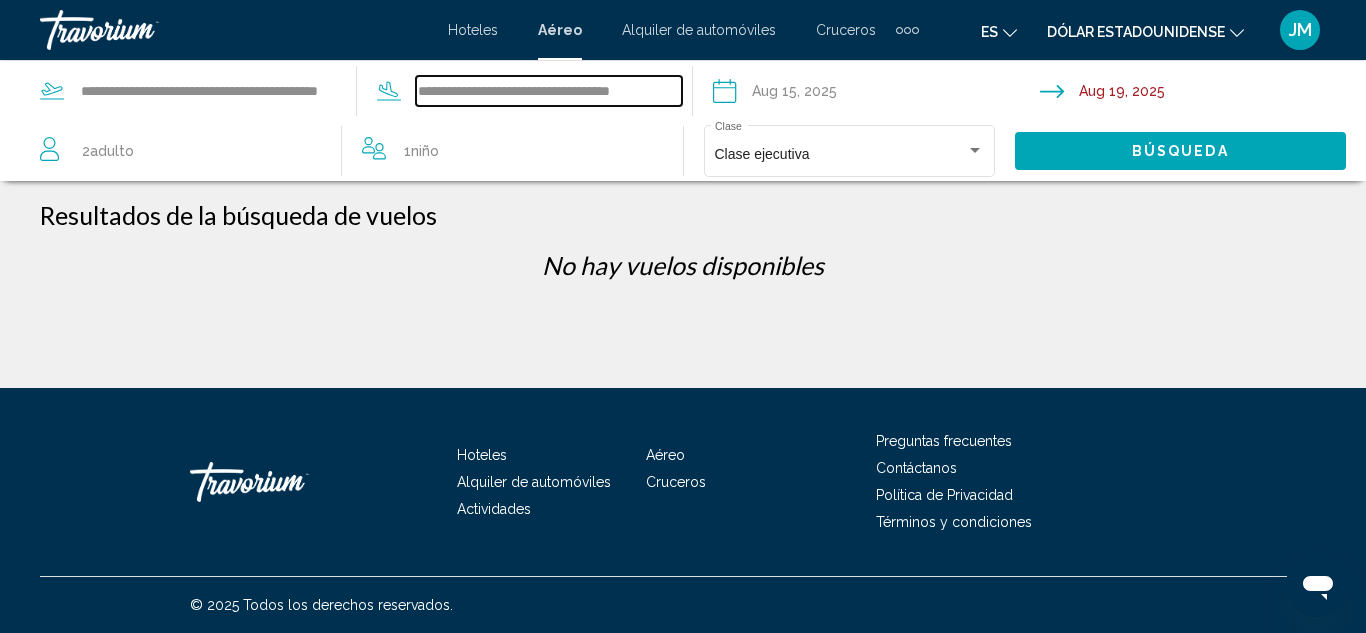 click on "**********" at bounding box center (549, 91) 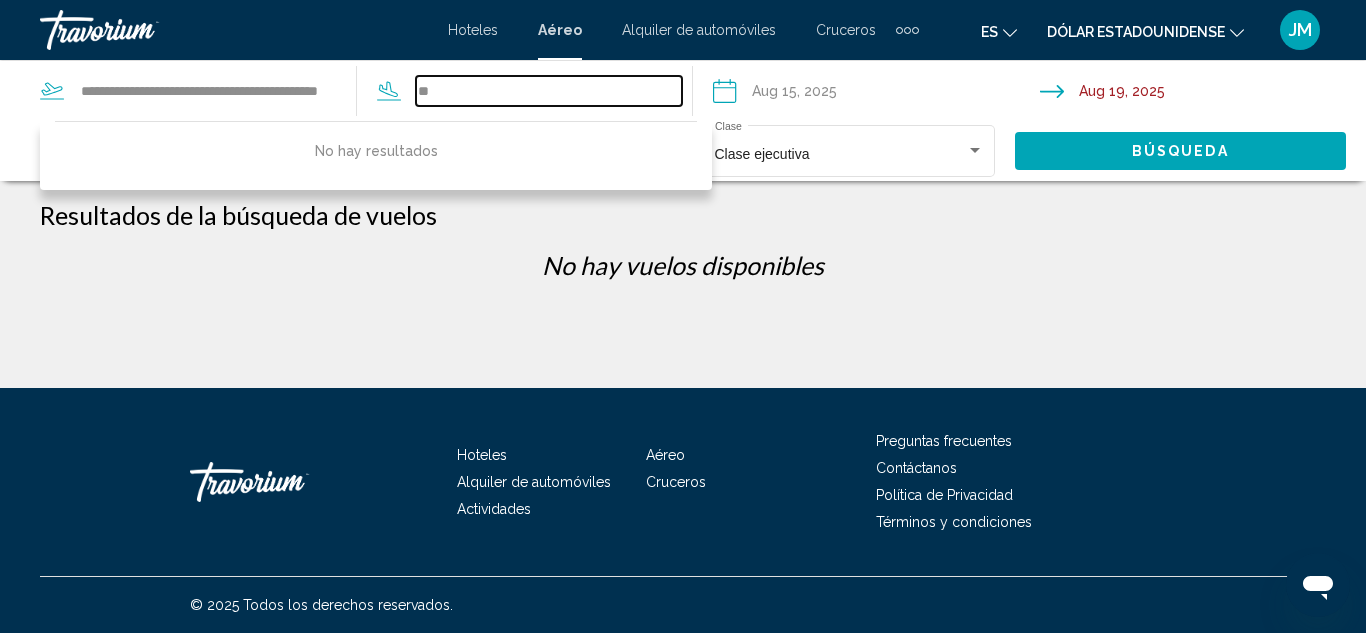 type on "*" 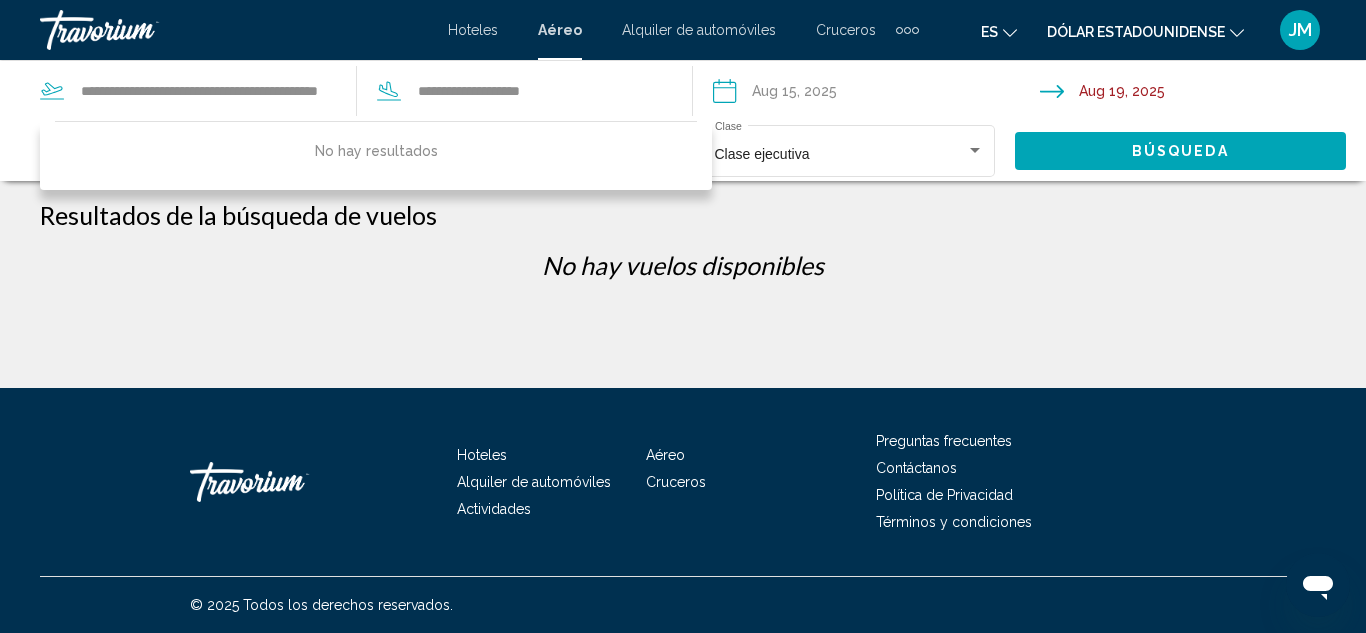 click on "Resultados de la búsqueda de vuelos" at bounding box center [683, 215] 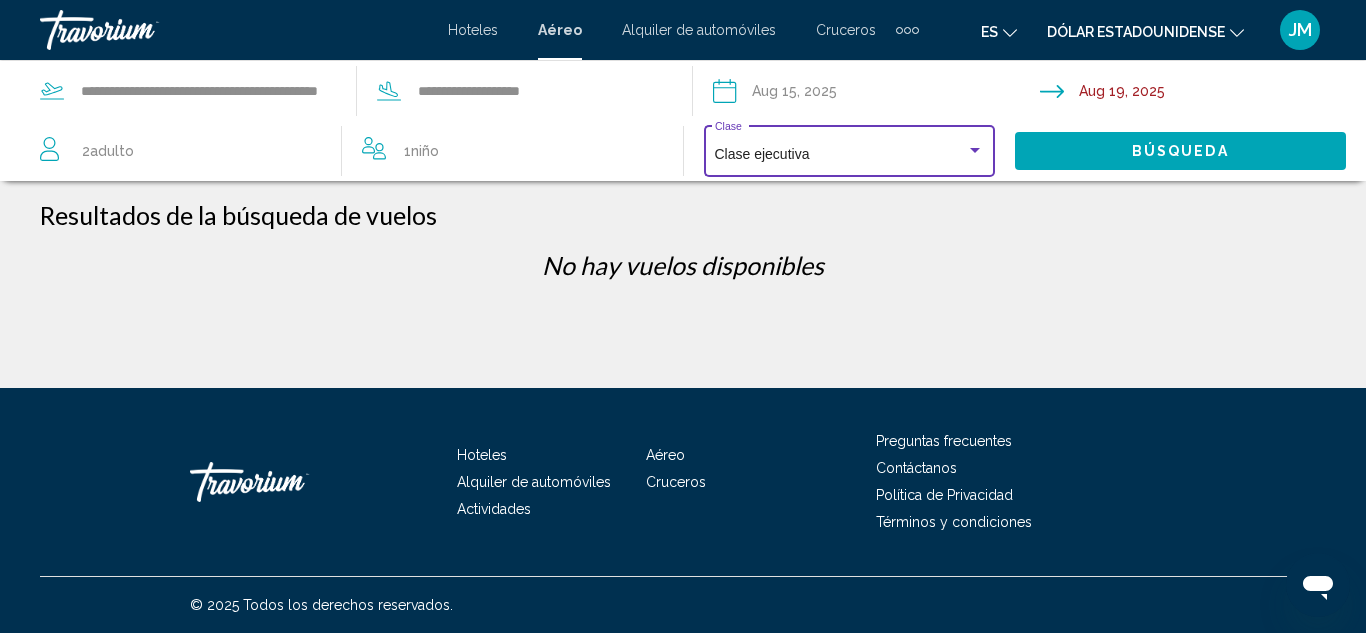 click on "Clase ejecutiva" at bounding box center [841, 155] 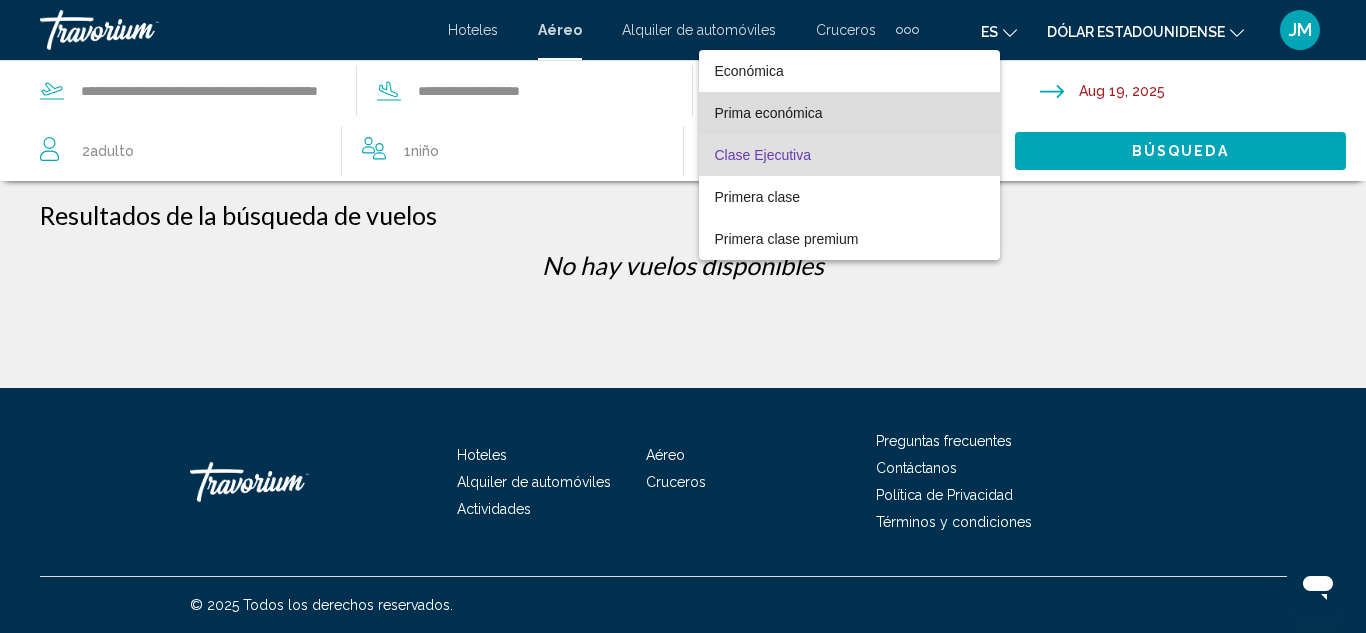 click on "Prima económica" at bounding box center (850, 113) 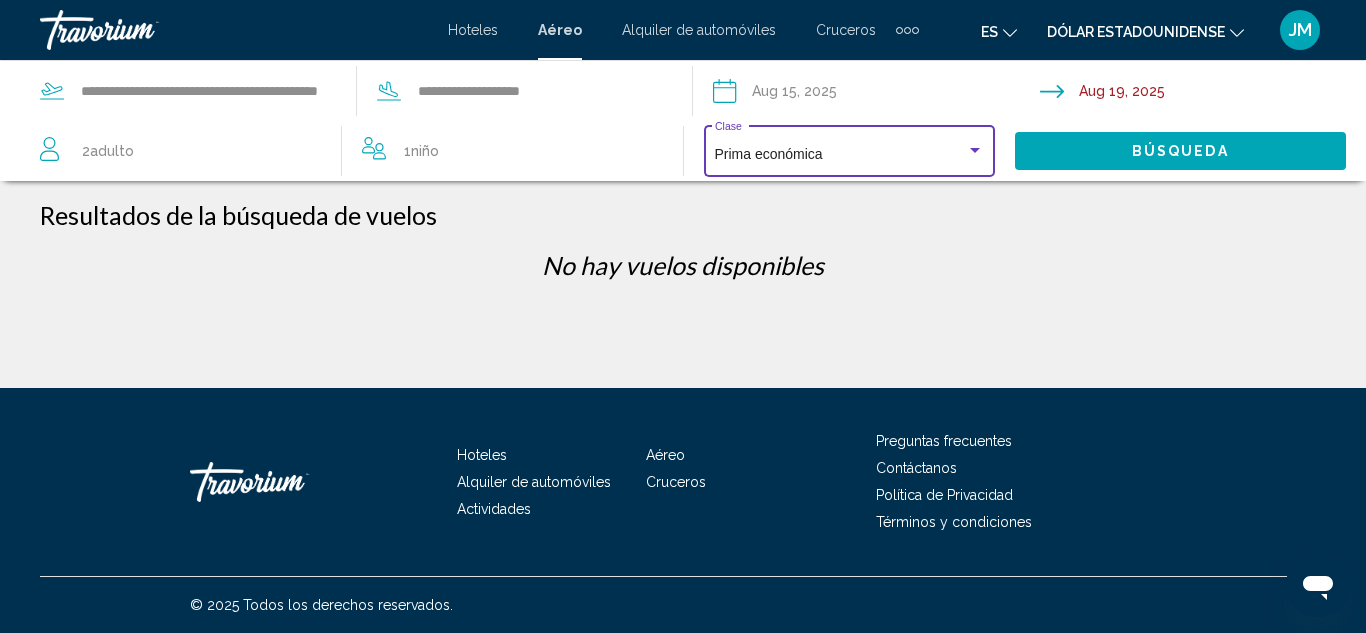 click on "Búsqueda" 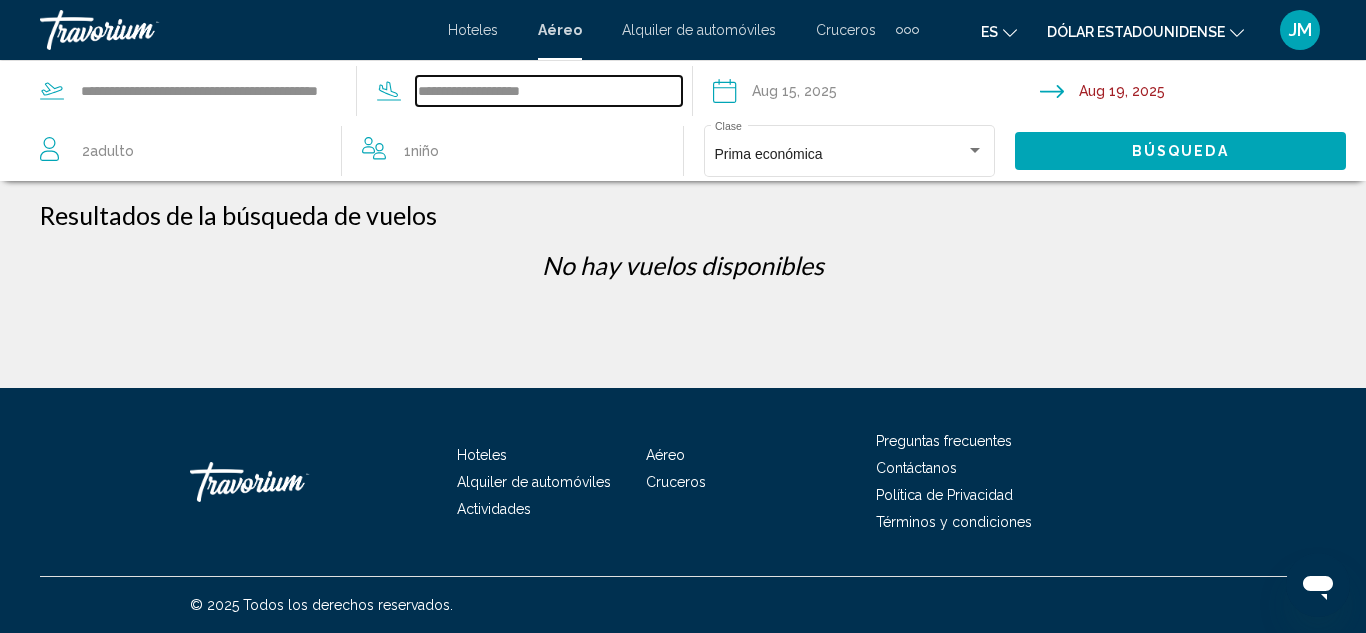 click on "**********" at bounding box center (549, 91) 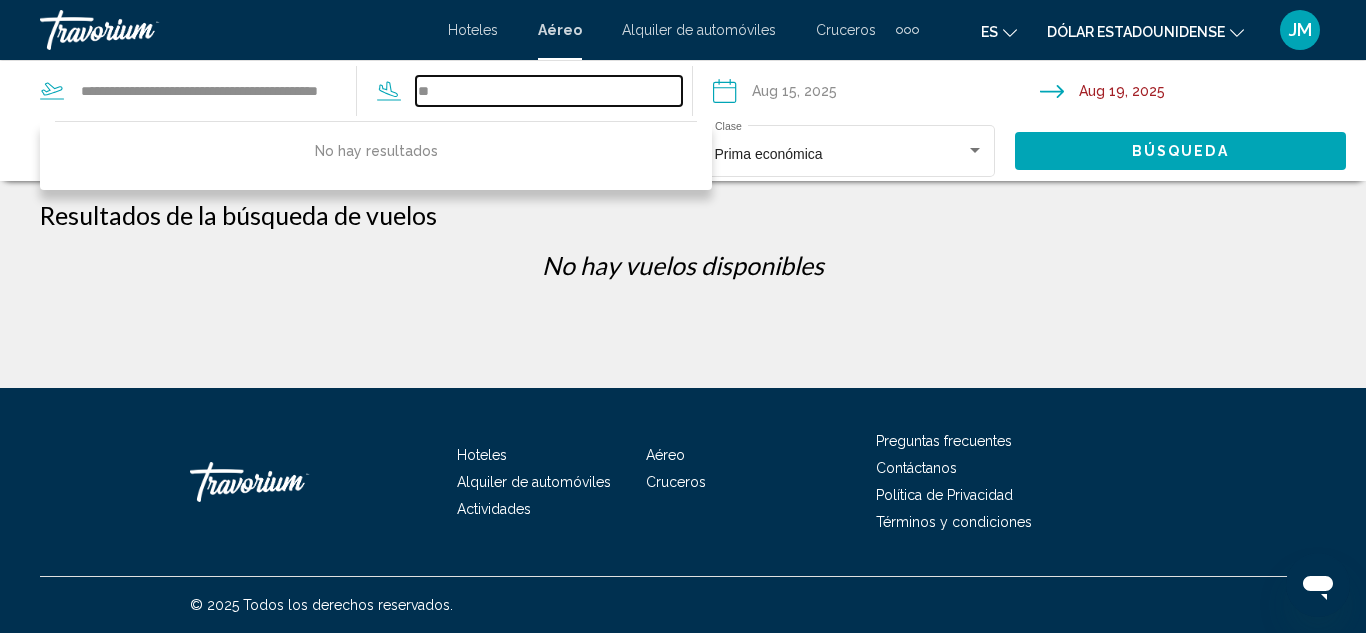 type on "*" 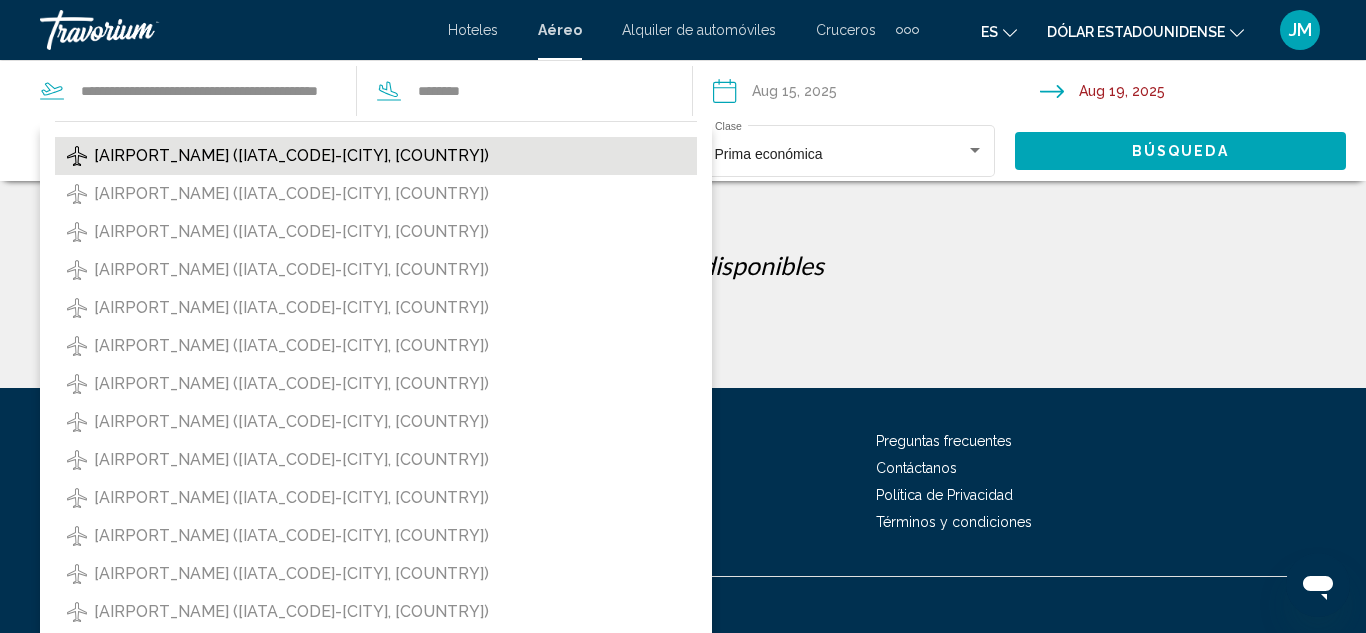 click on "[AIRPORT_NAME] ([IATA_CODE]-[CITY], [COUNTRY])" at bounding box center (376, 156) 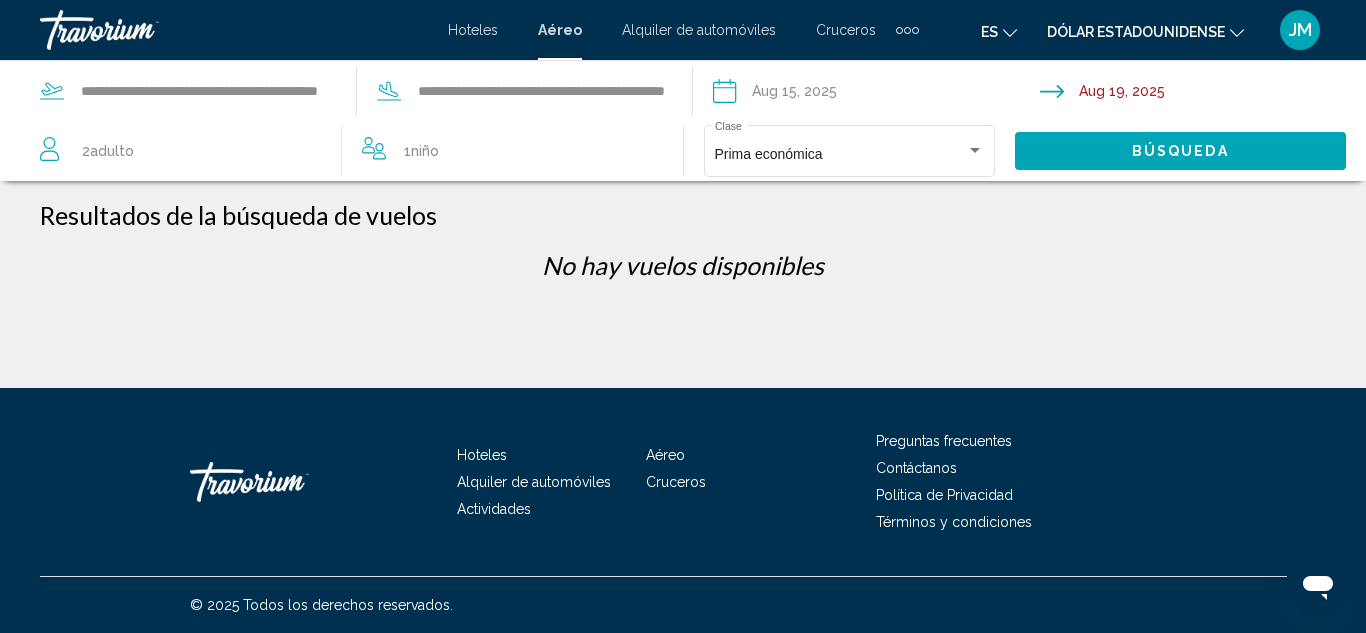 click on "Búsqueda" 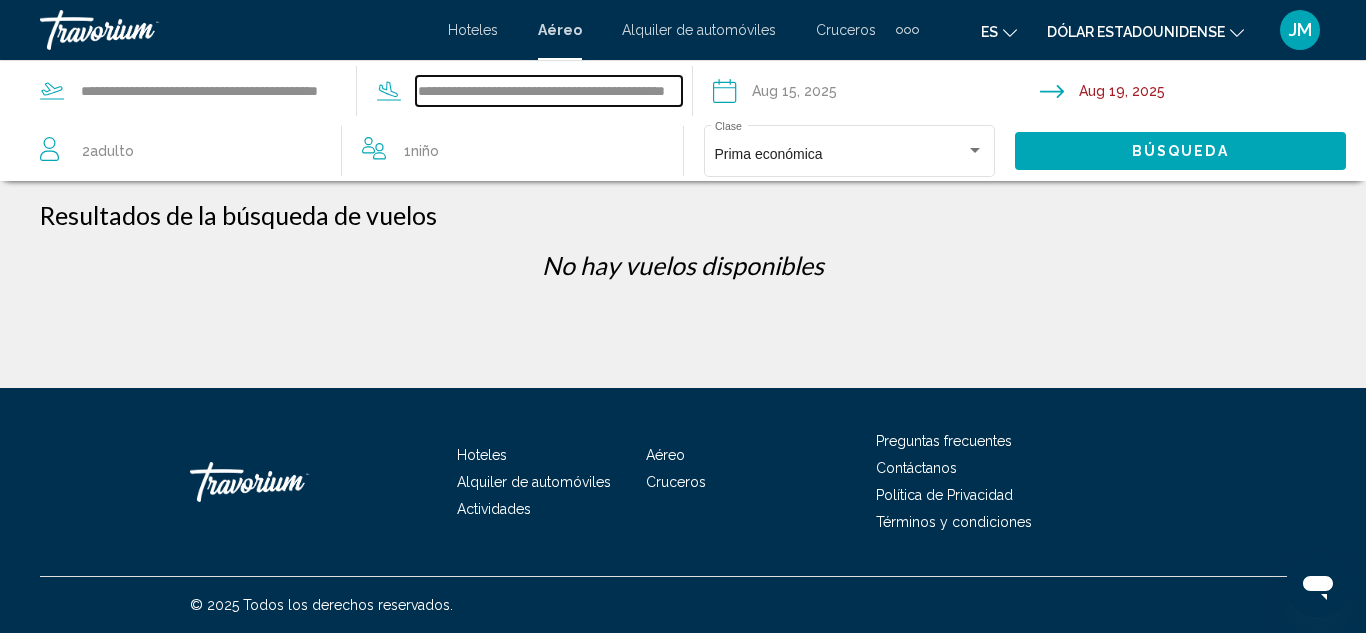 click on "**********" at bounding box center (549, 91) 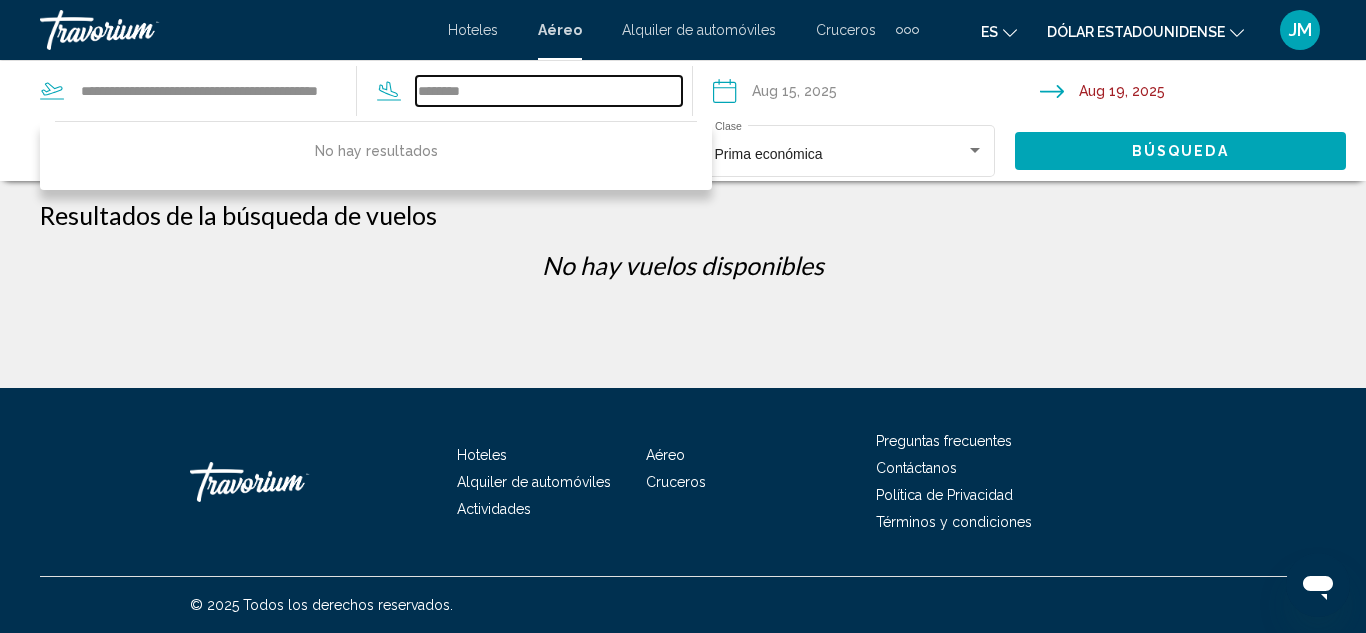 click on "********" at bounding box center (549, 91) 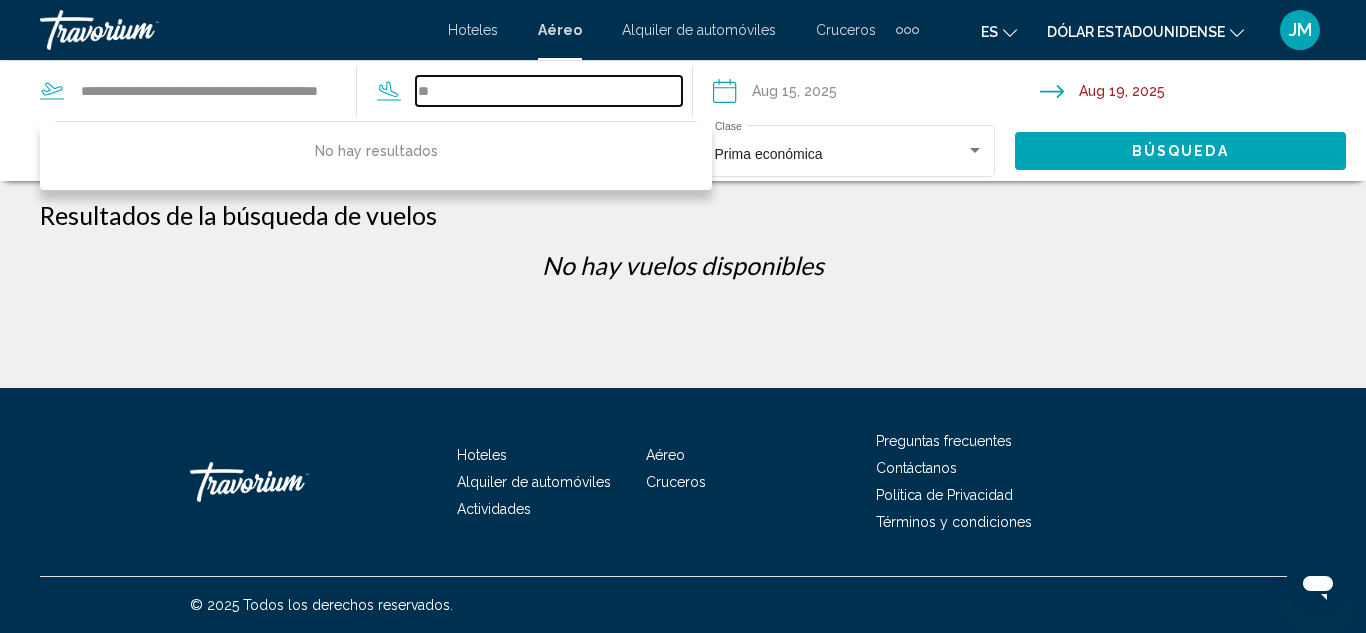 type on "*" 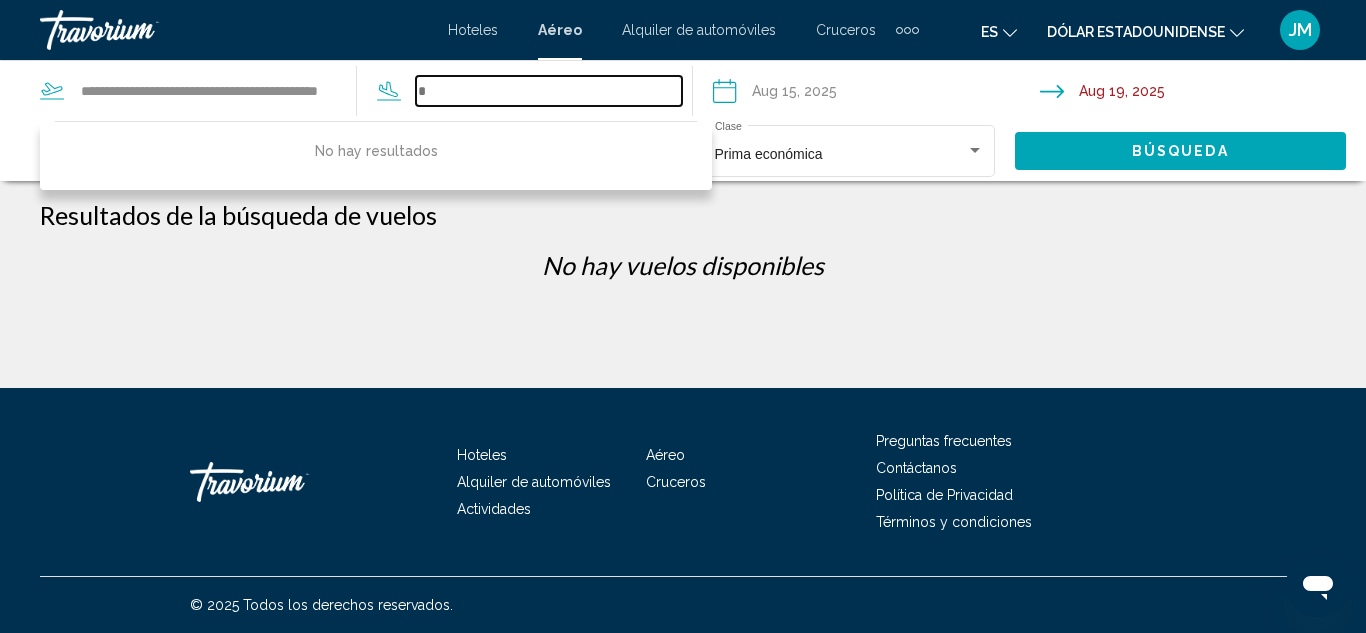 click at bounding box center [549, 91] 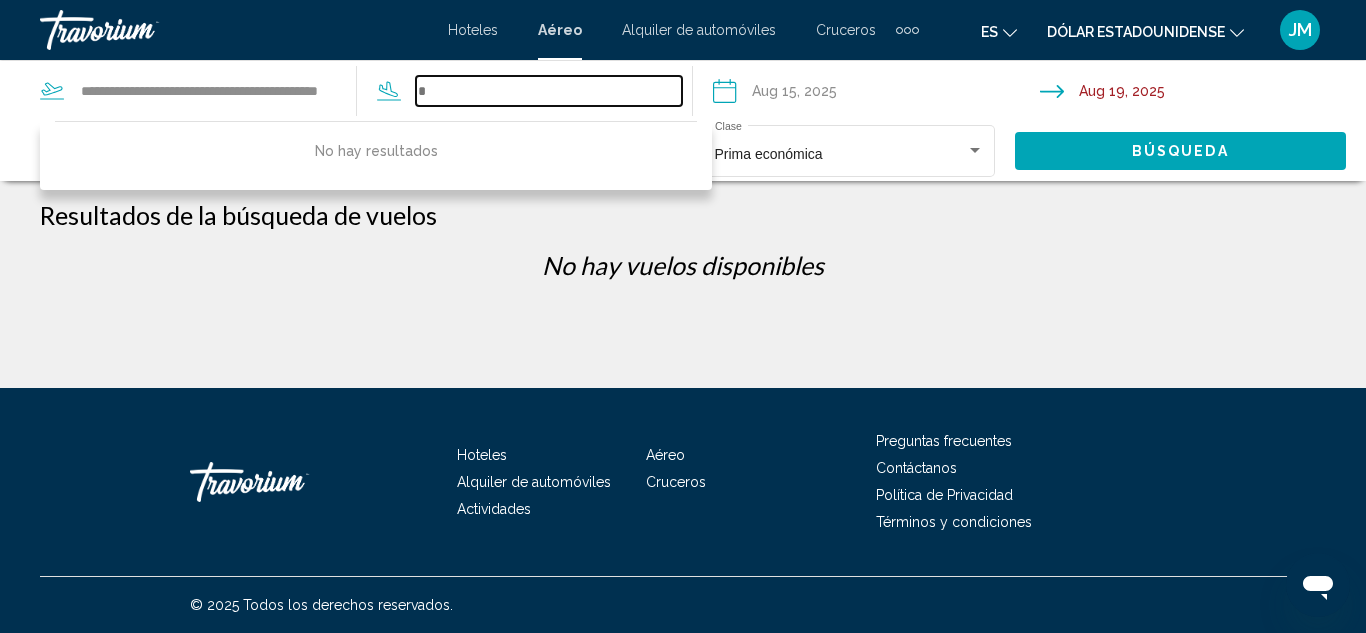 type 